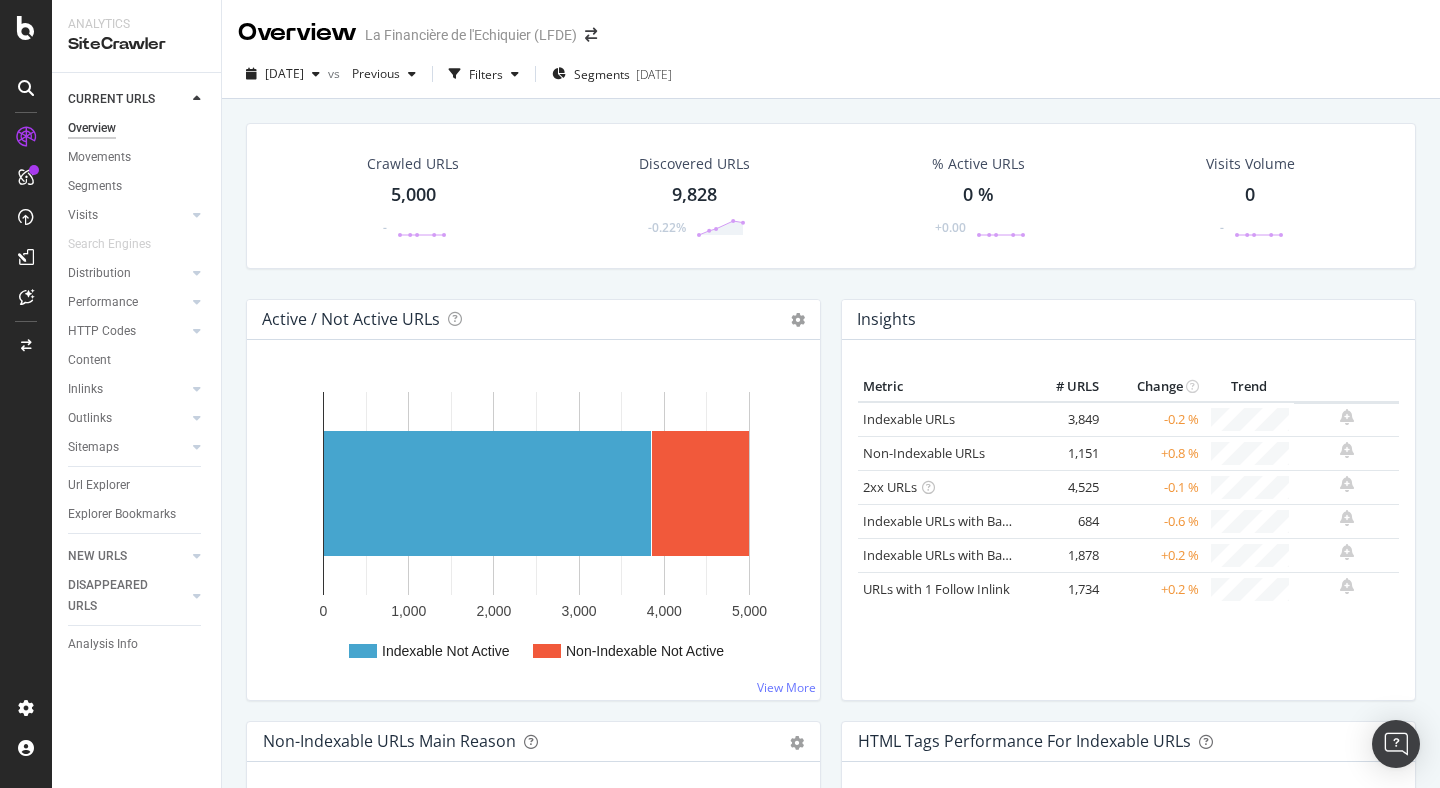 scroll, scrollTop: 0, scrollLeft: 0, axis: both 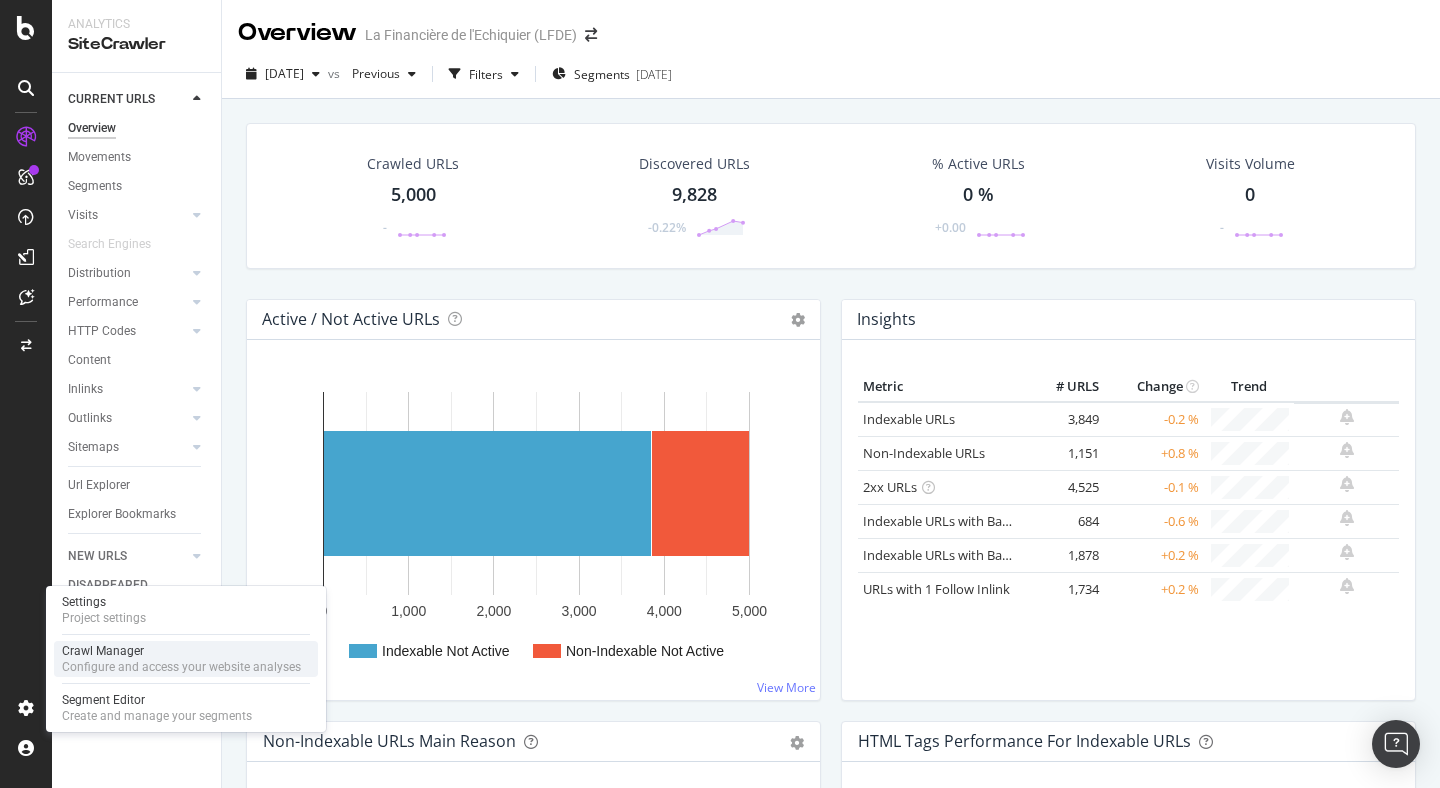 click on "Configure and access your website analyses" at bounding box center (181, 667) 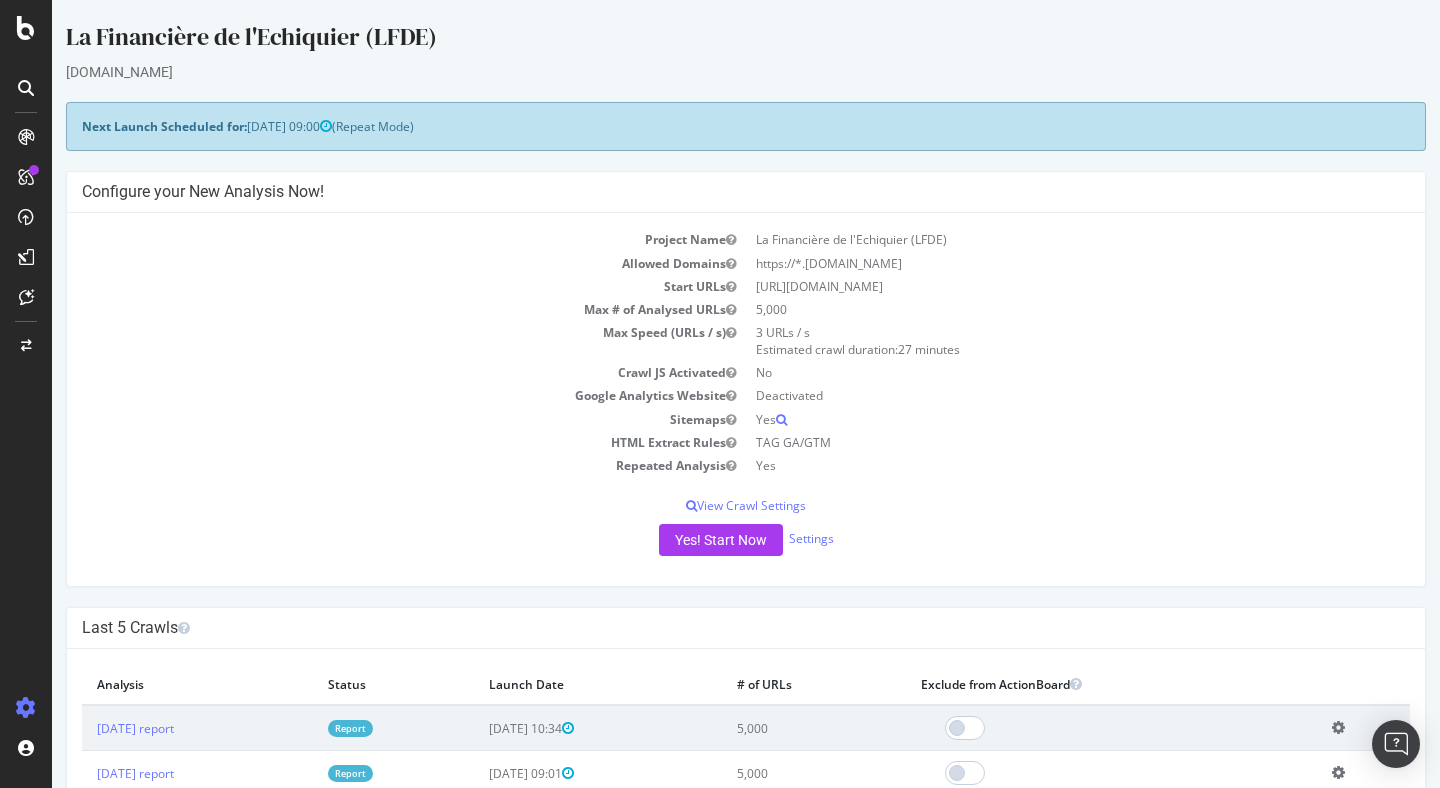scroll, scrollTop: 0, scrollLeft: 0, axis: both 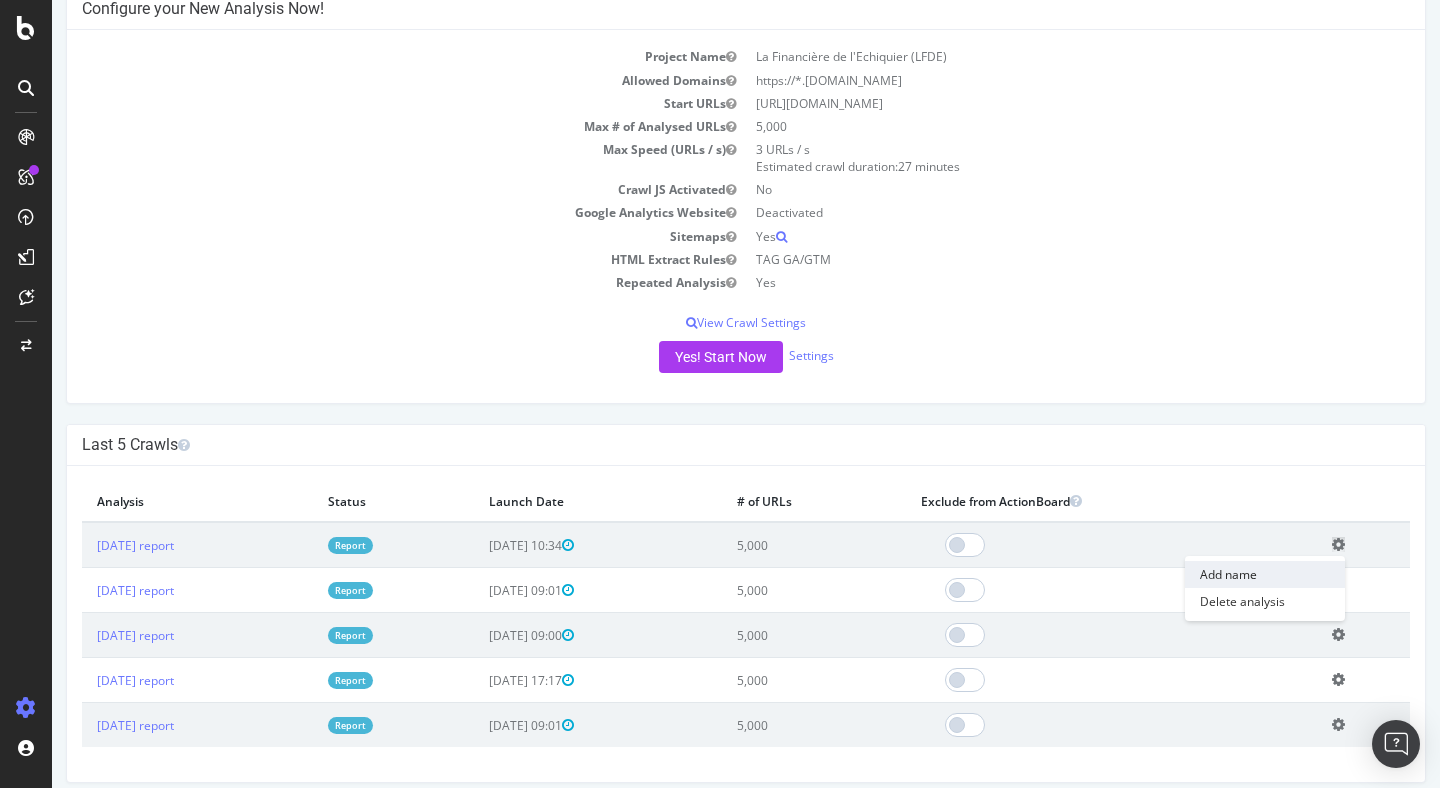 click on "Add name" at bounding box center [1265, 574] 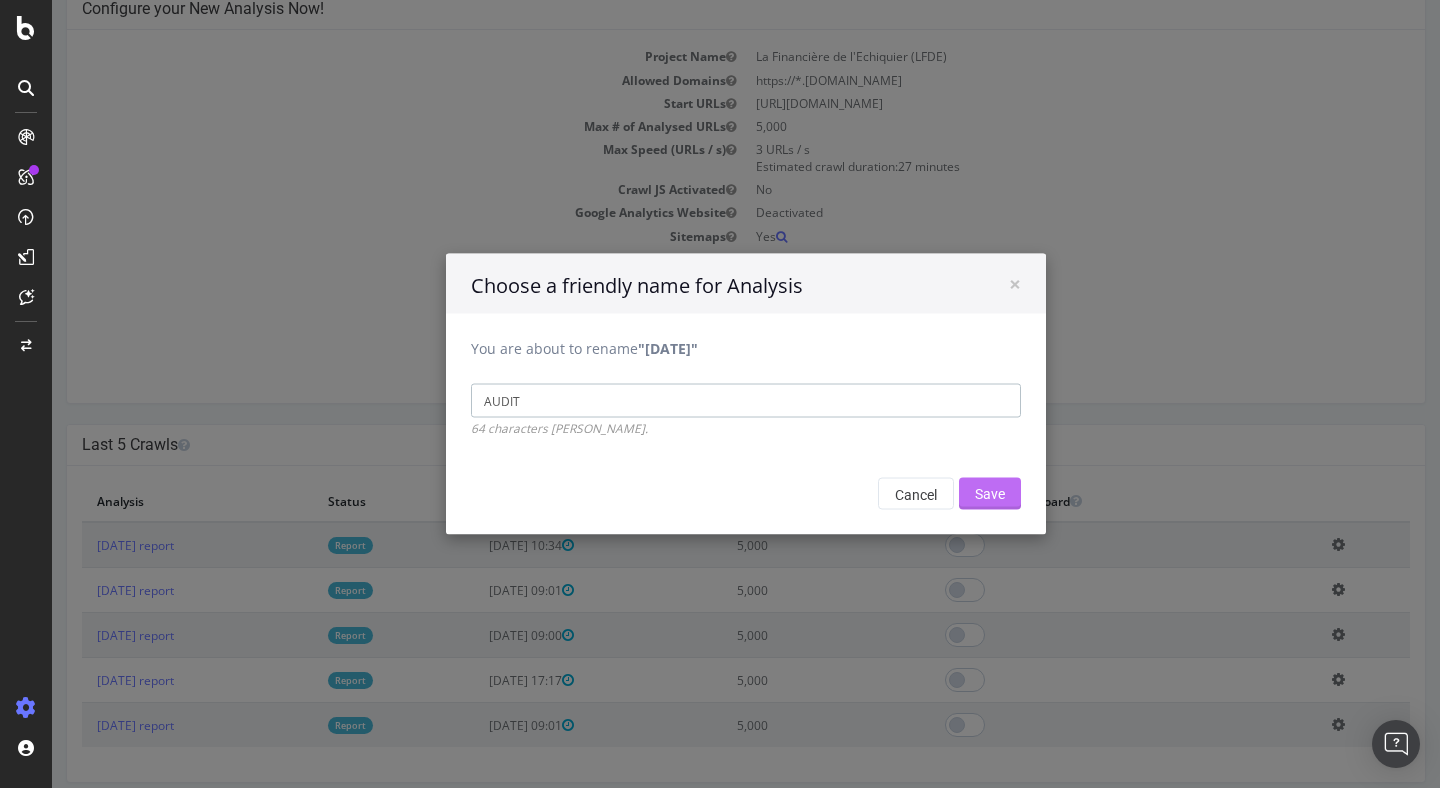 type on "AUDIT" 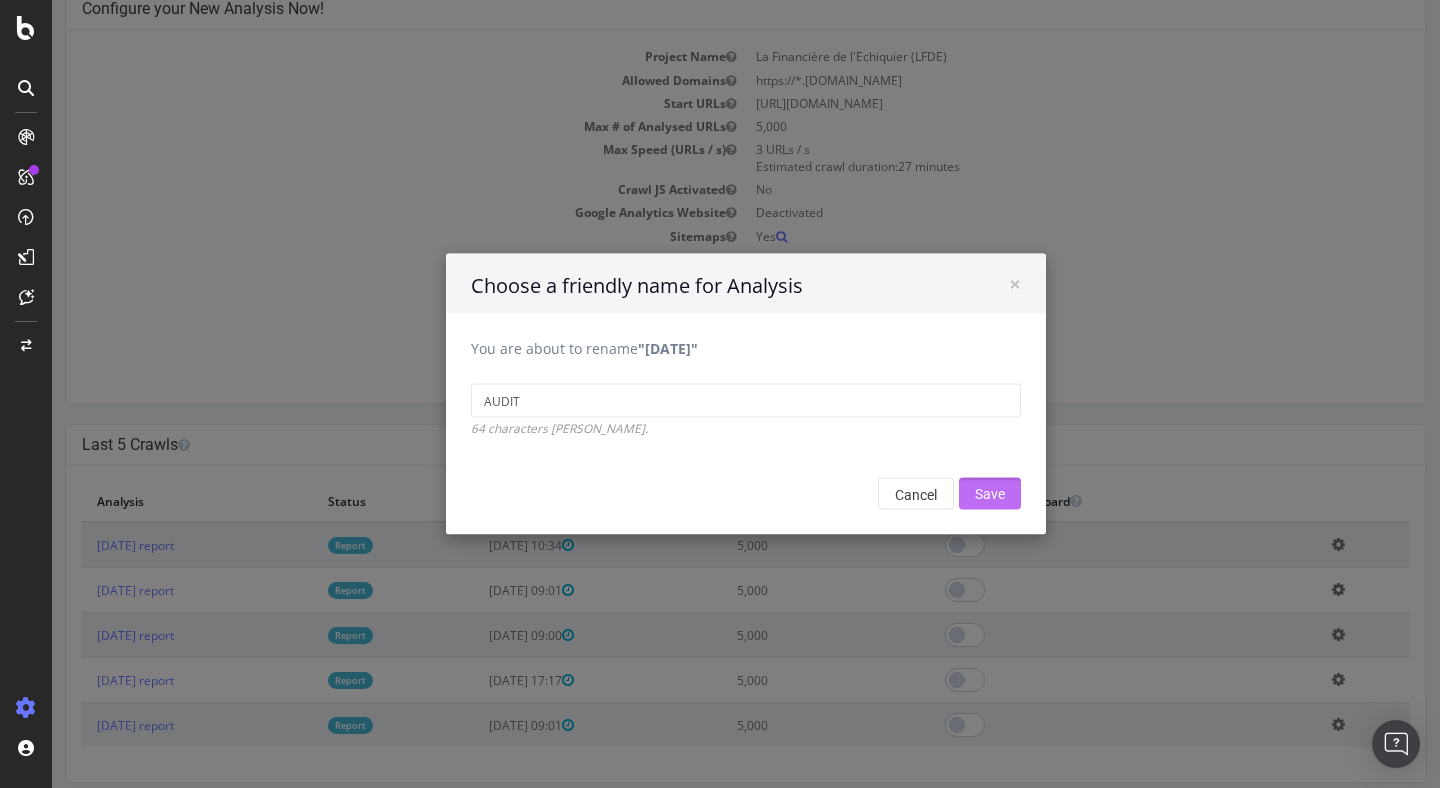 click on "Save" at bounding box center (990, 494) 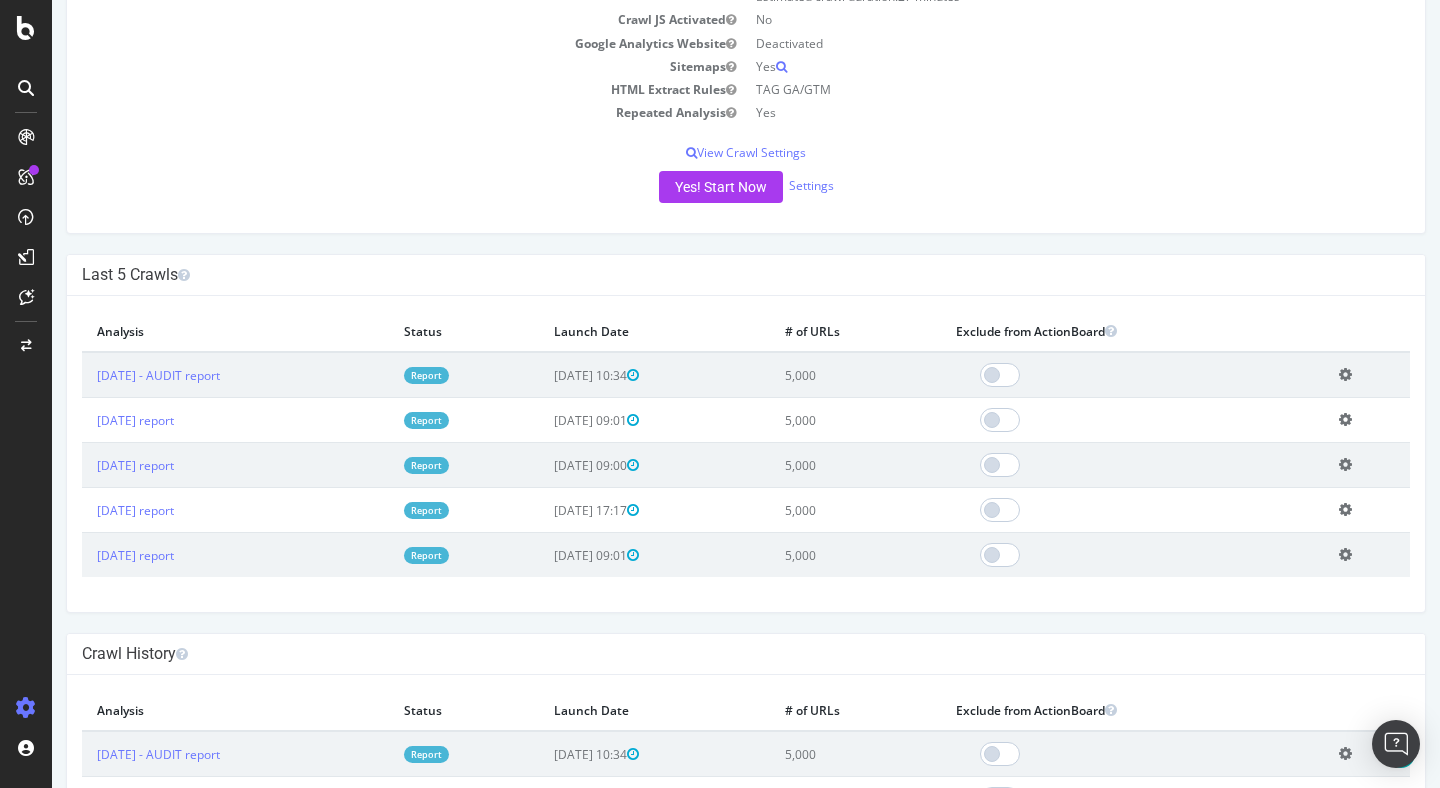 scroll, scrollTop: 535, scrollLeft: 0, axis: vertical 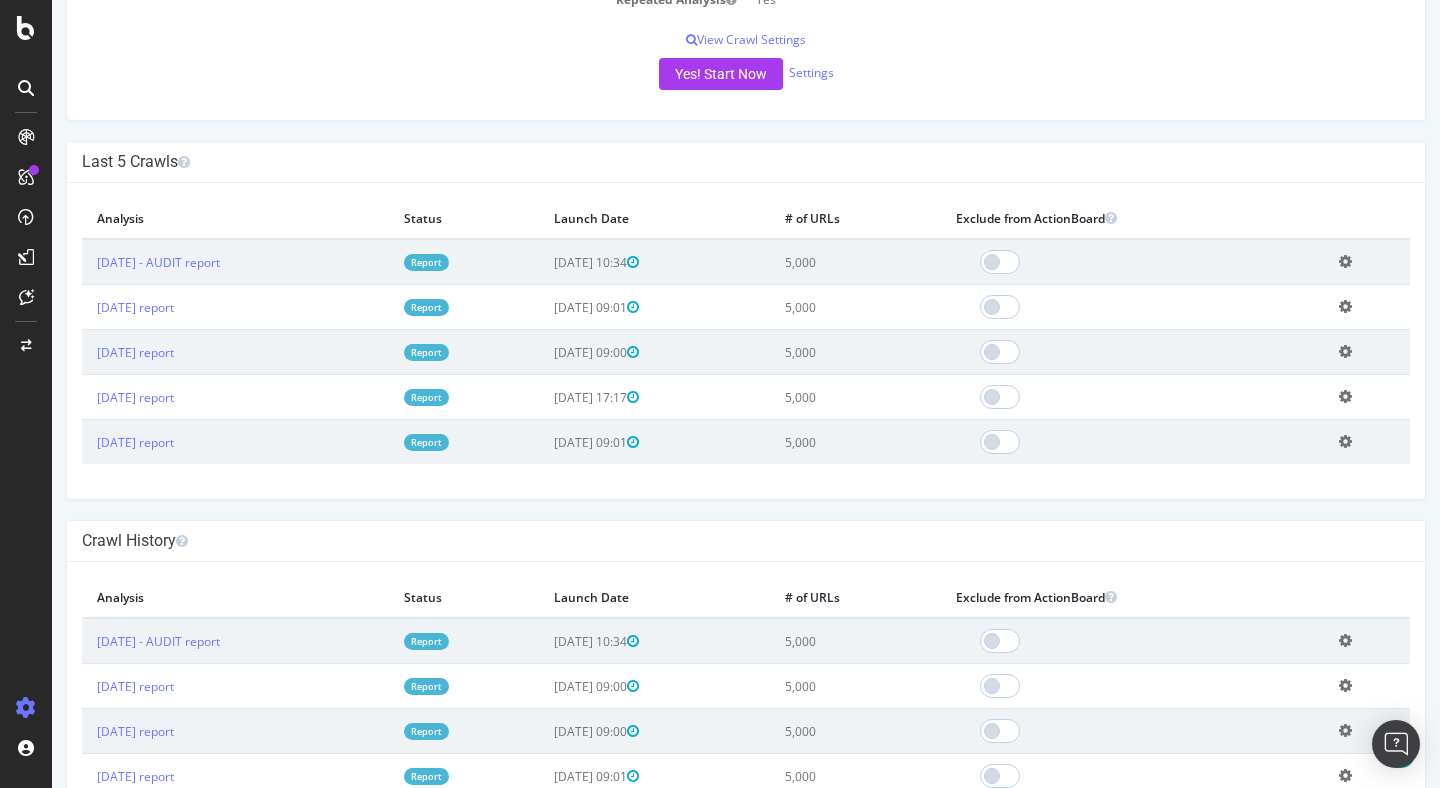click on "2025 Jul. 21st - AUDIT
report" at bounding box center [235, 262] 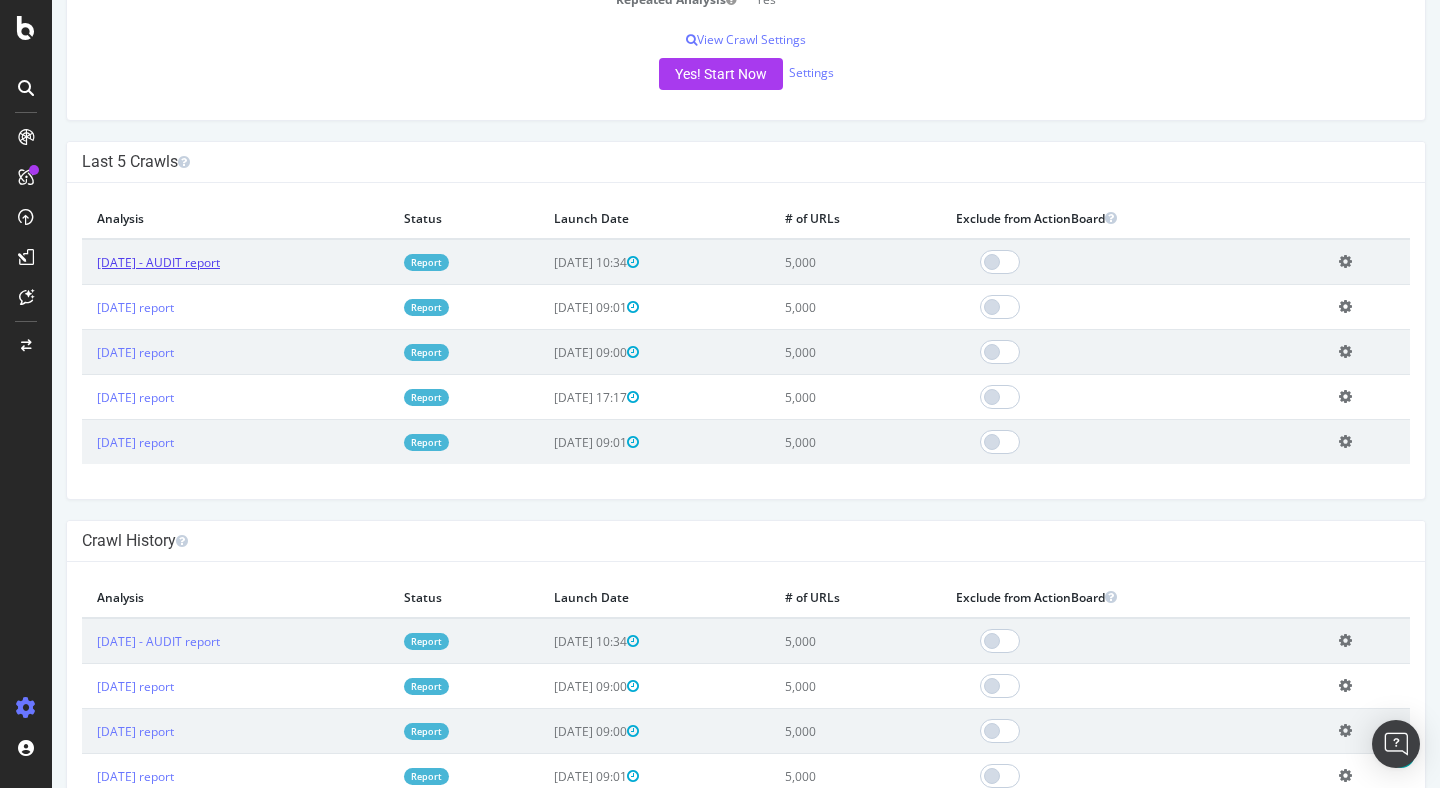 click on "2025 Jul. 21st - AUDIT
report" at bounding box center (158, 262) 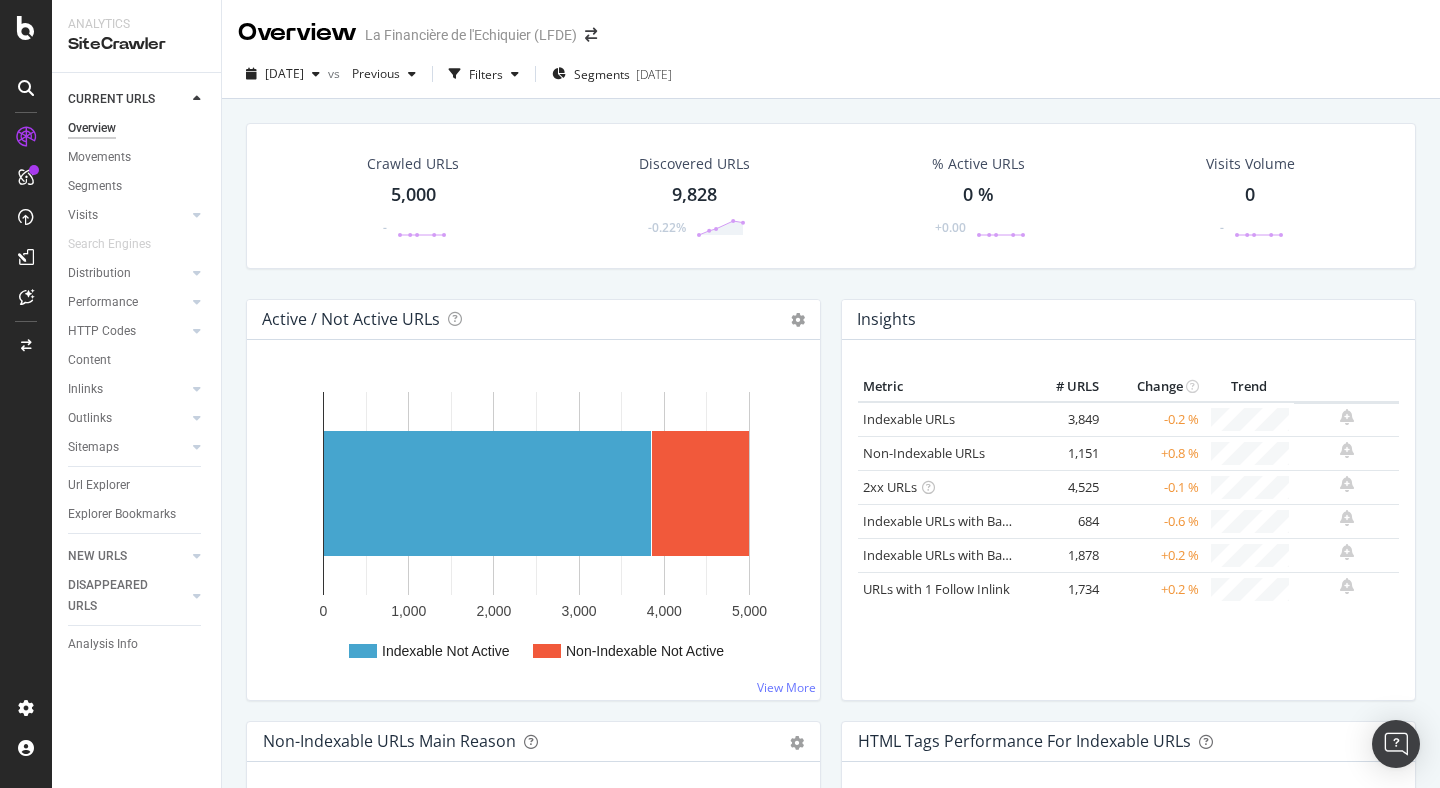 click on "Active / Not Active URLs
Chart (by Value) Chart (by Percentage) Table Expand Export as CSV Export as PNG" at bounding box center (533, 320) 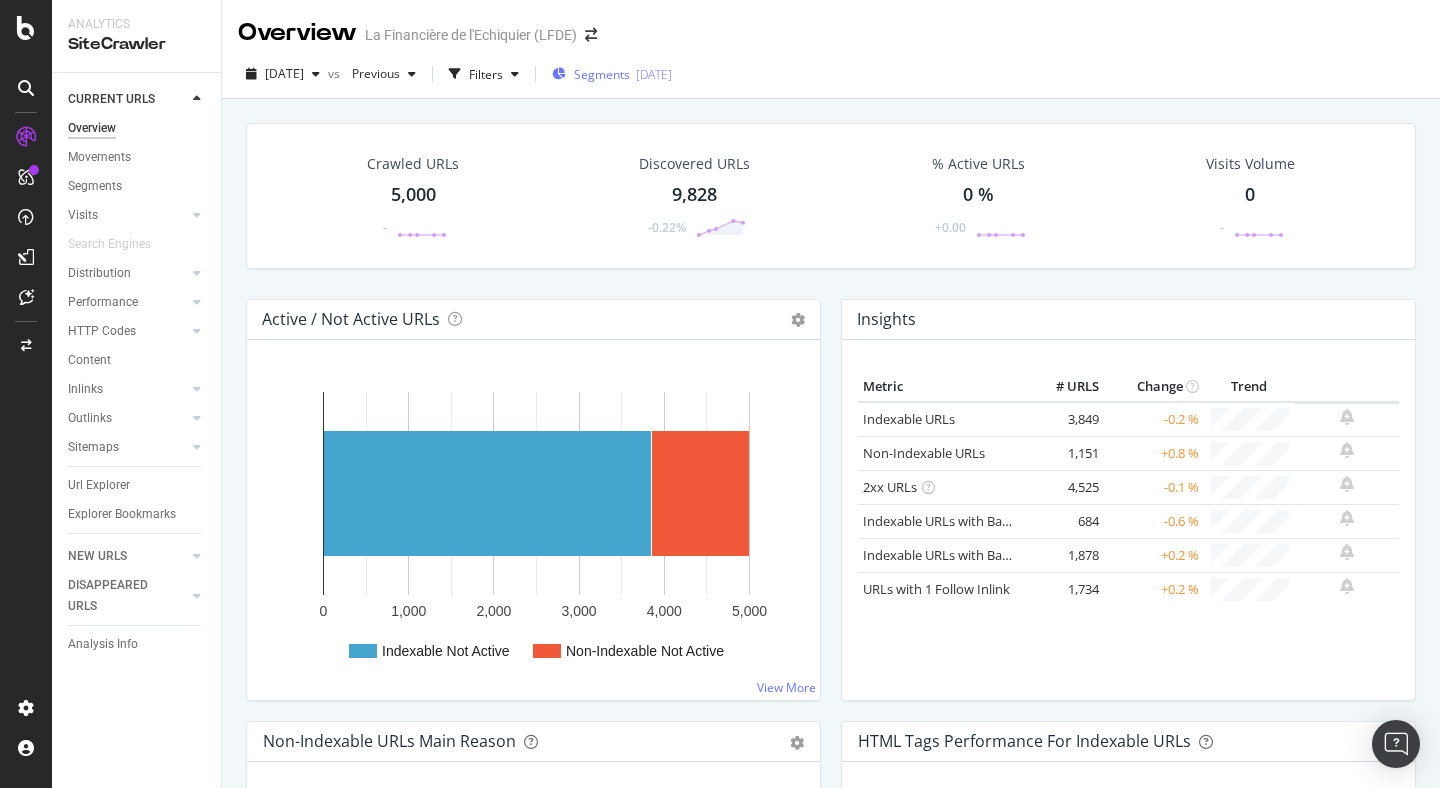 click on "Segments" at bounding box center [602, 74] 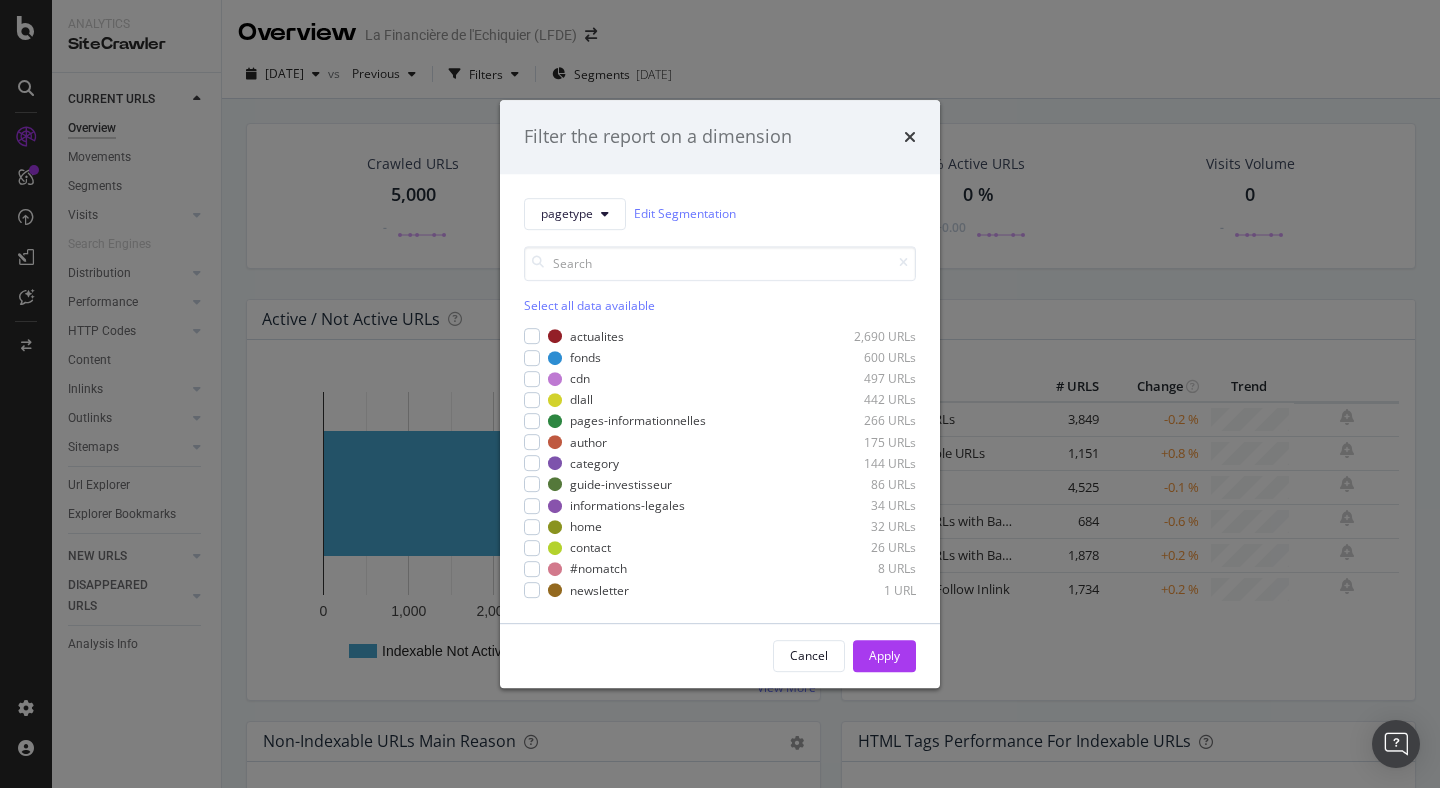 click on "Filter the report on a dimension pagetype Edit Segmentation Select all data available actualites 2,690   URLs fonds 600   URLs cdn 497   URLs dlall 442   URLs pages-informationnelles 266   URLs author 175   URLs category 144   URLs guide-investisseur 86   URLs informations-legales 34   URLs home 32   URLs contact 26   URLs #nomatch 8   URLs newsletter 1   URL Cancel Apply" at bounding box center [720, 394] 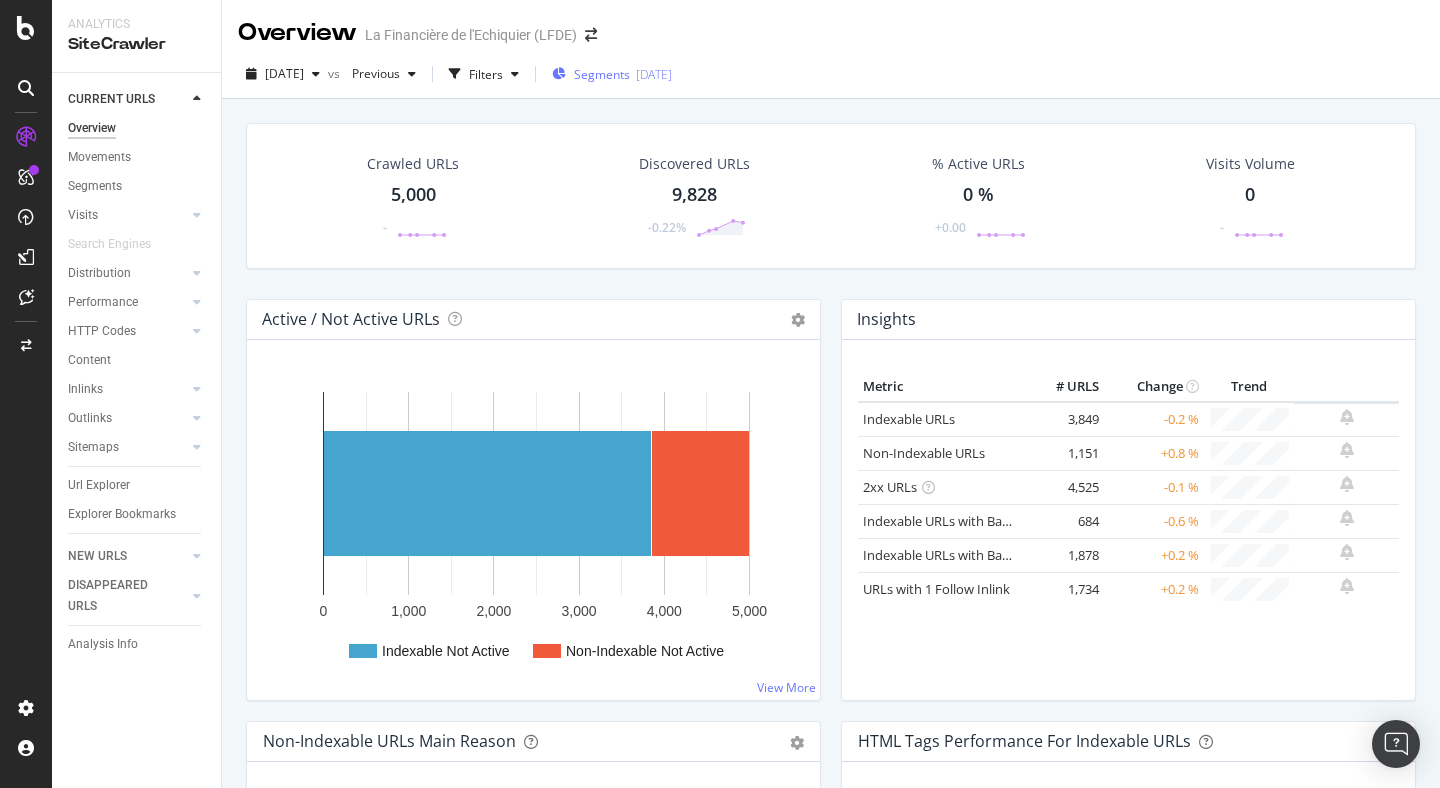 click on "Segments" at bounding box center (602, 74) 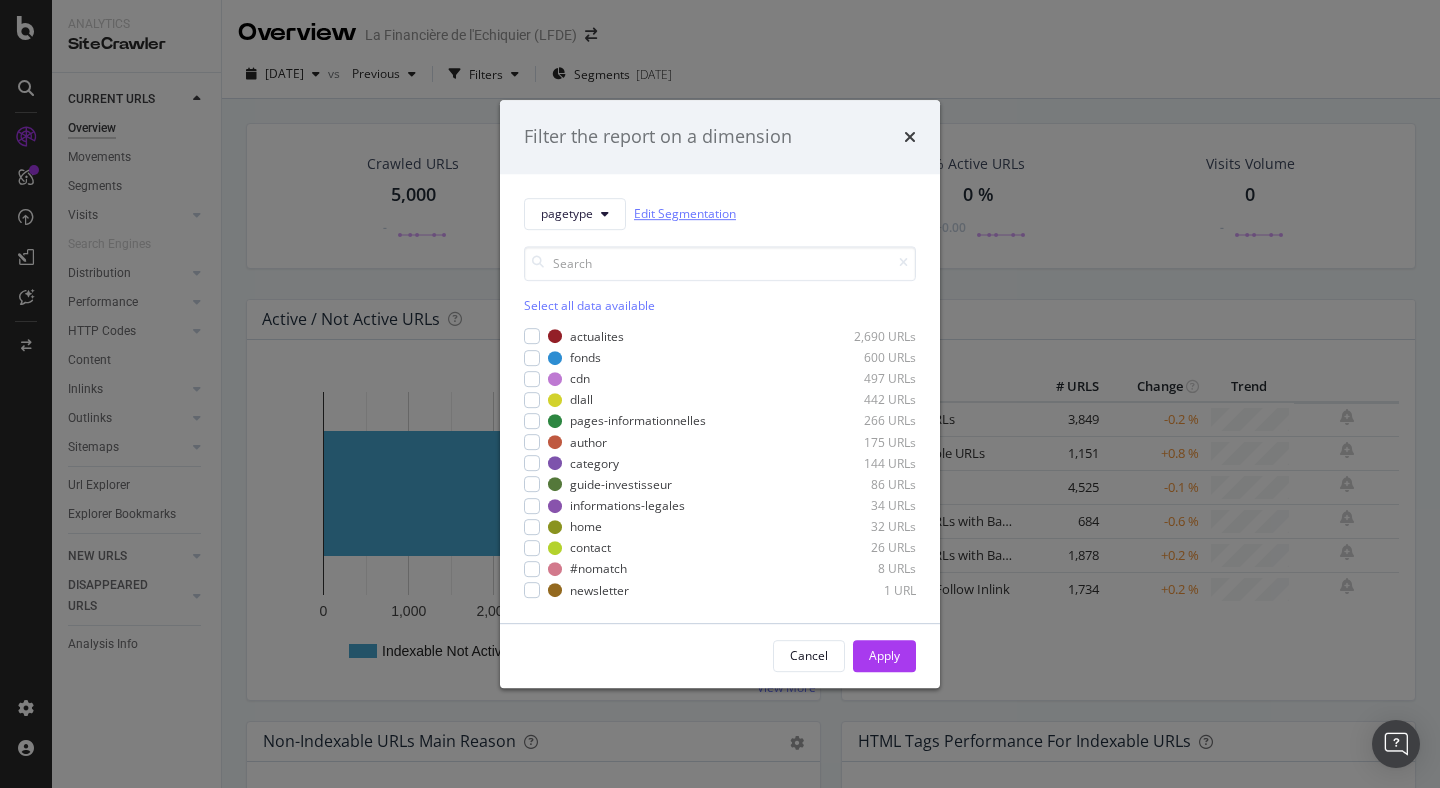 click on "Edit Segmentation" at bounding box center (685, 213) 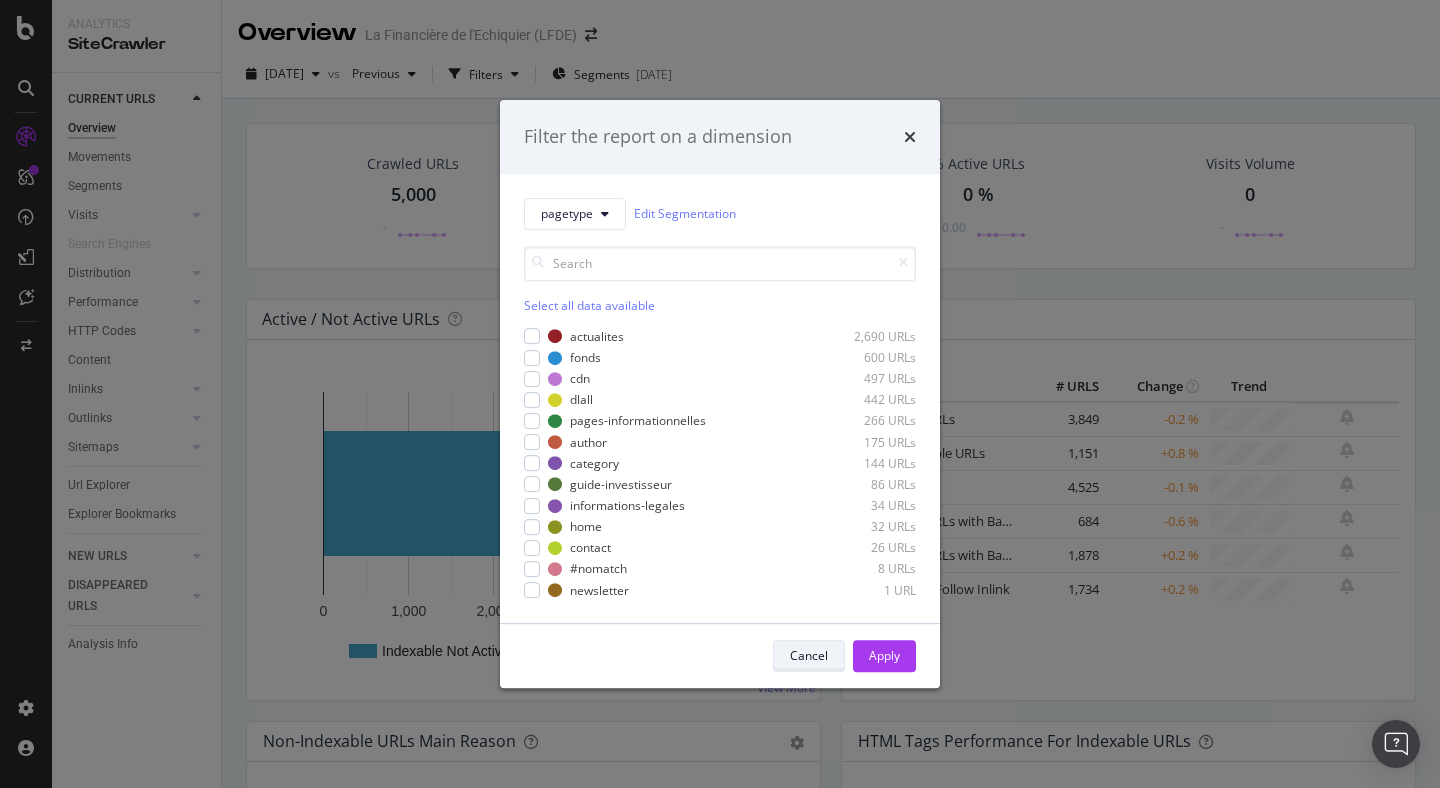 click on "Cancel" at bounding box center (809, 655) 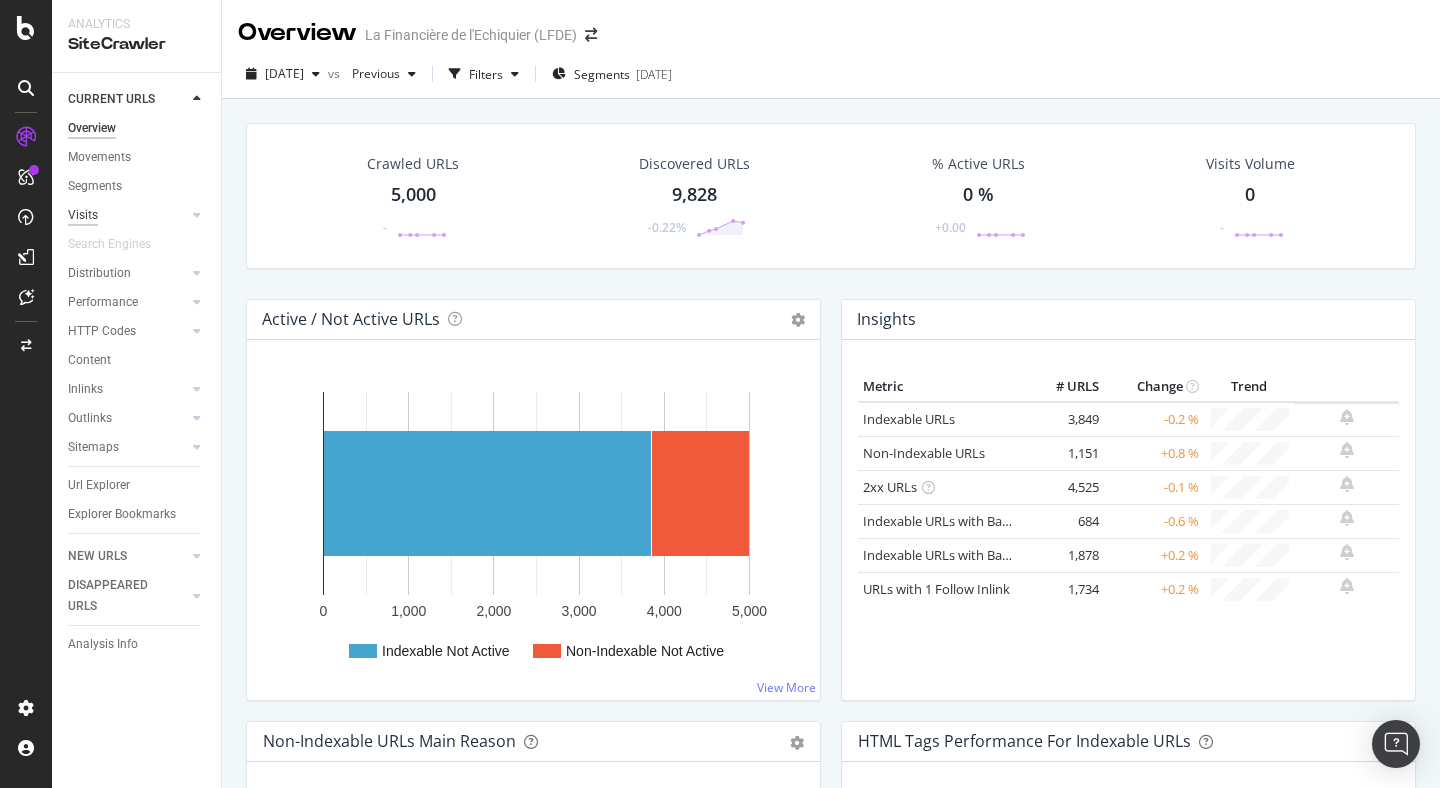 click on "Visits" at bounding box center (83, 215) 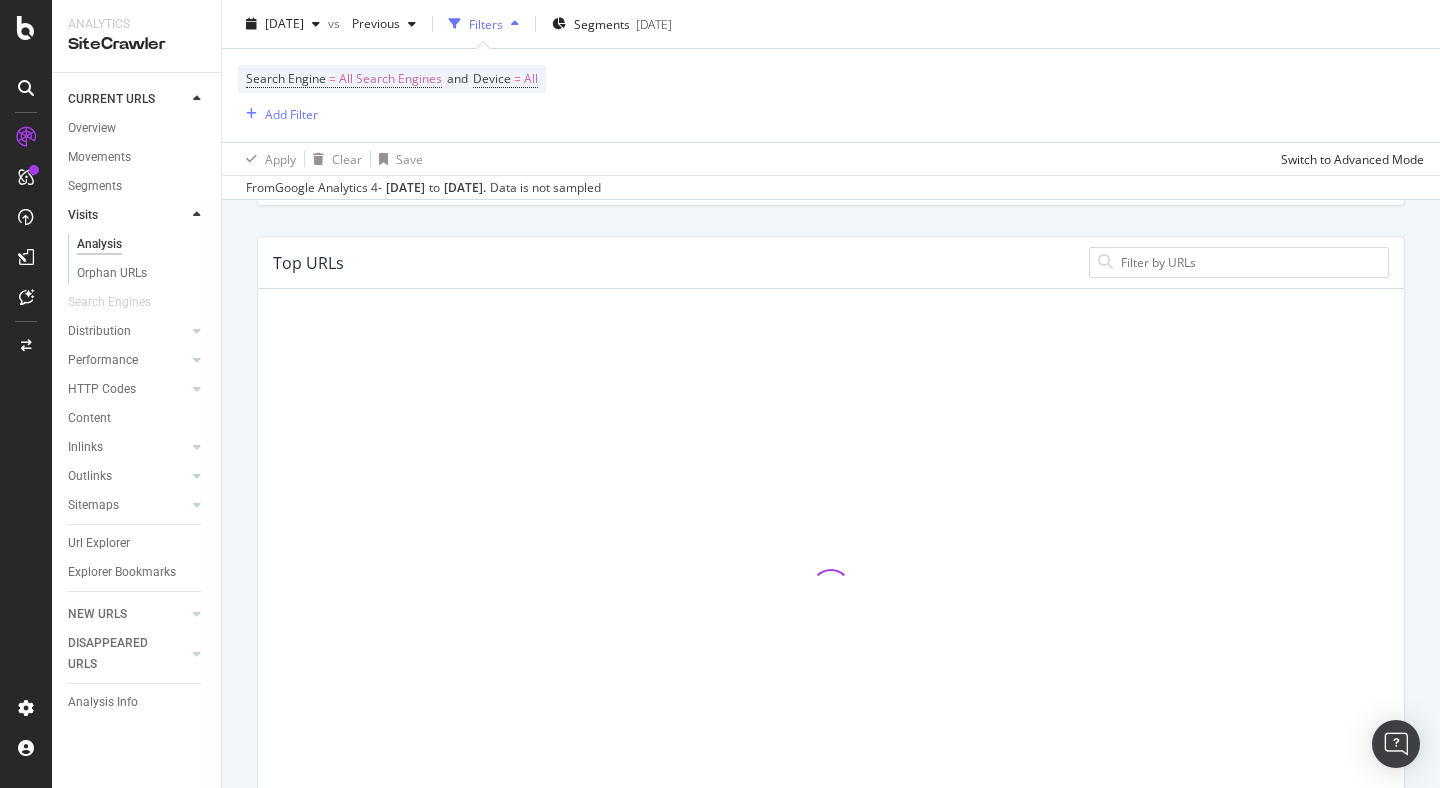 scroll, scrollTop: 0, scrollLeft: 0, axis: both 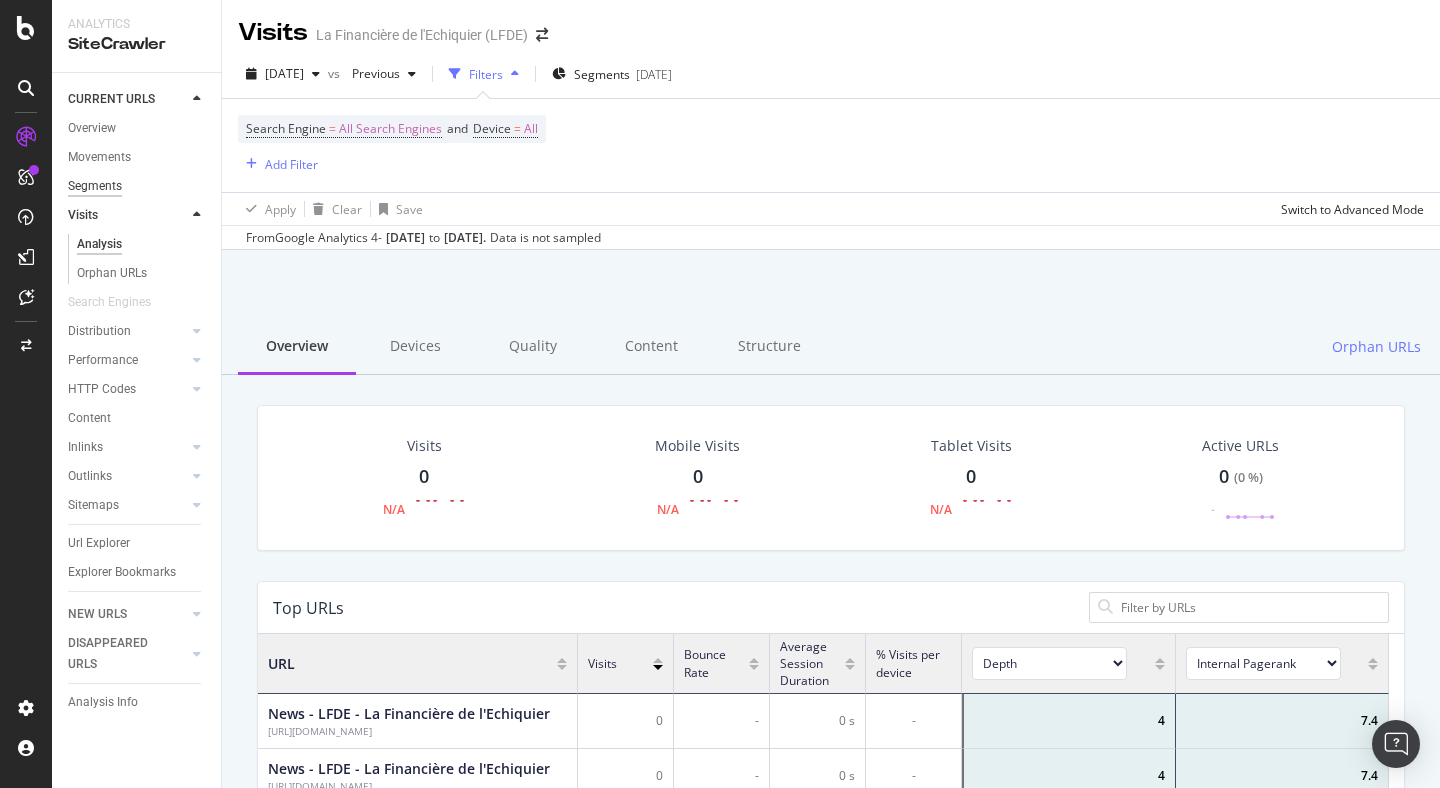 click on "Segments" at bounding box center (95, 186) 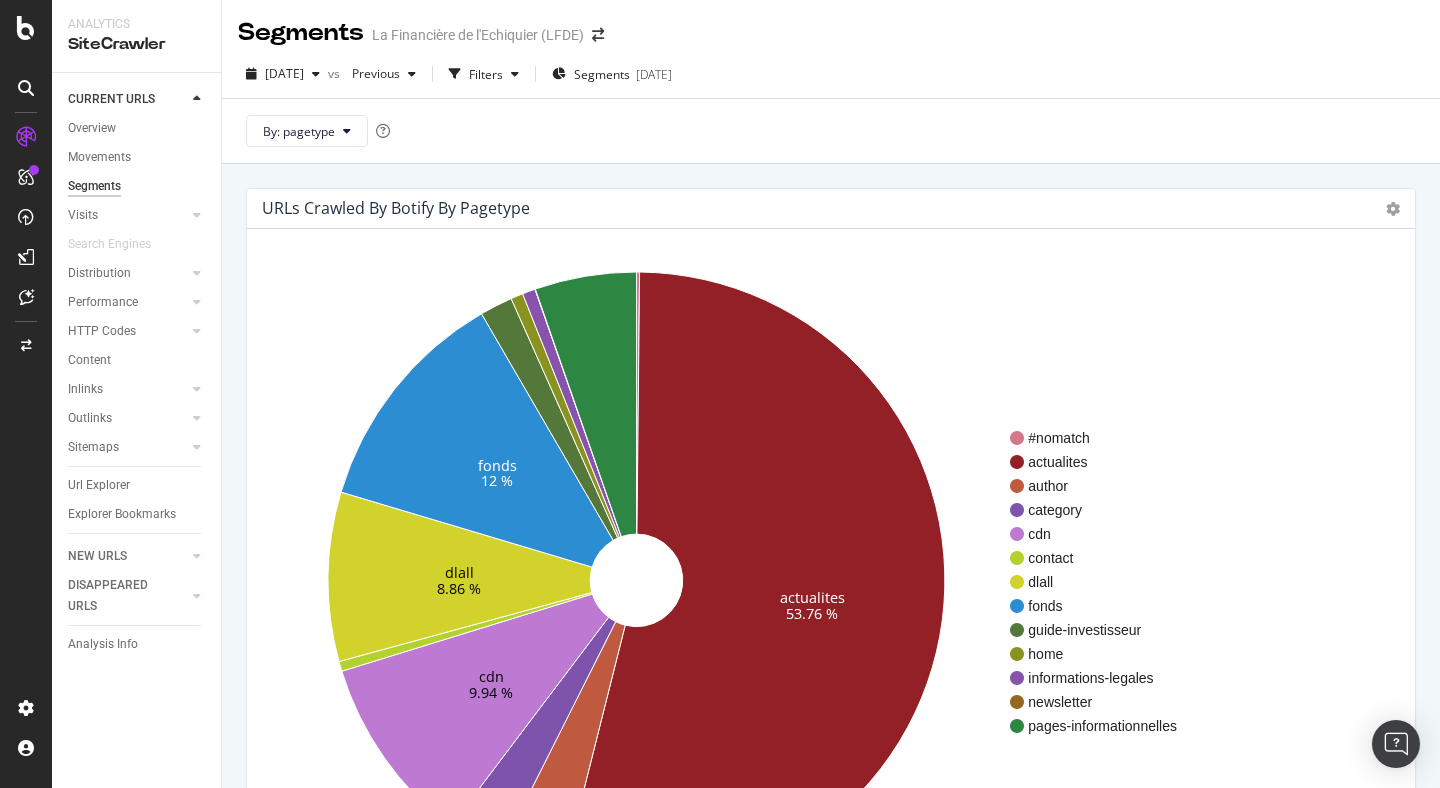 click on "actualites 53.76 % cdn 9.94 % dlall 8.86 % fonds 12 %" 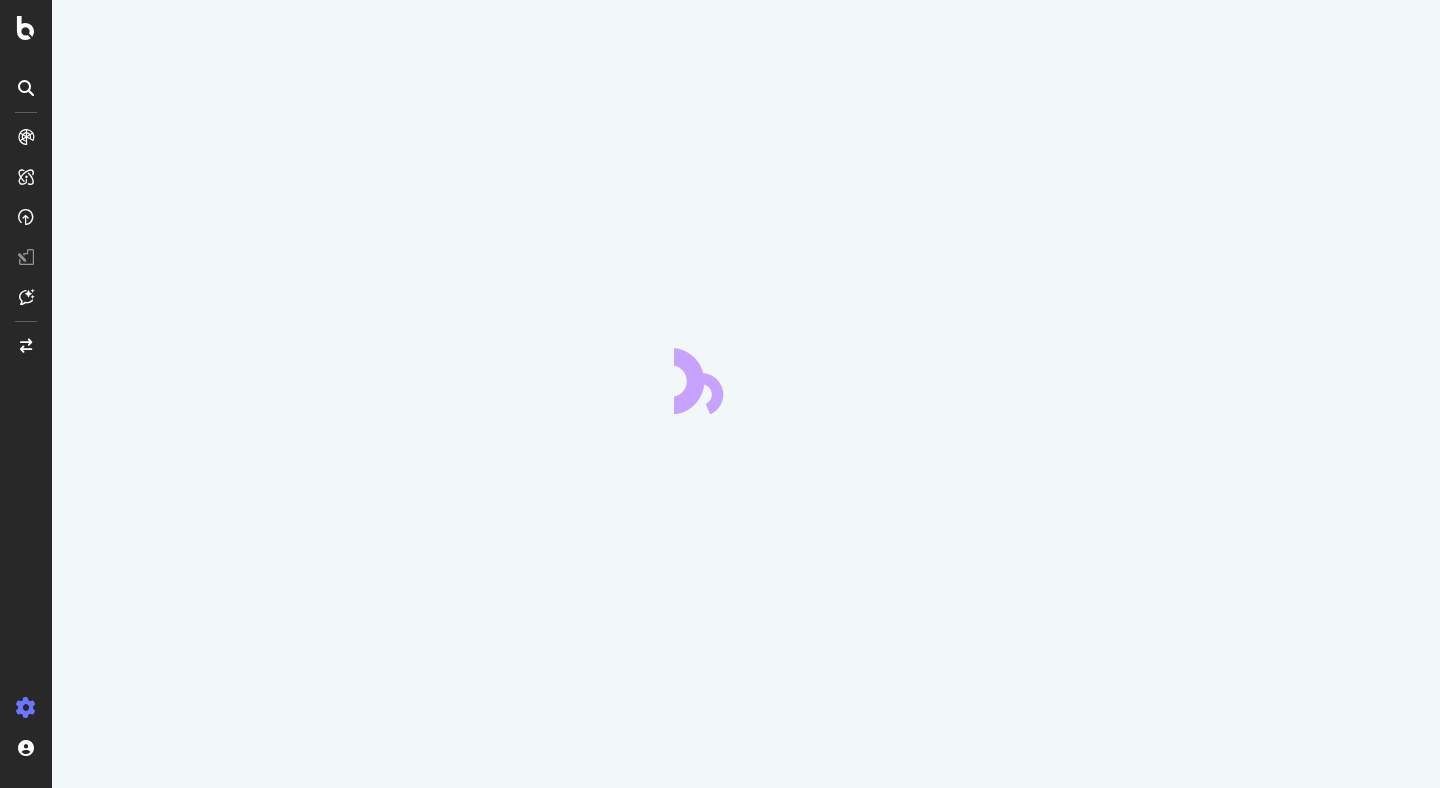 scroll, scrollTop: 0, scrollLeft: 0, axis: both 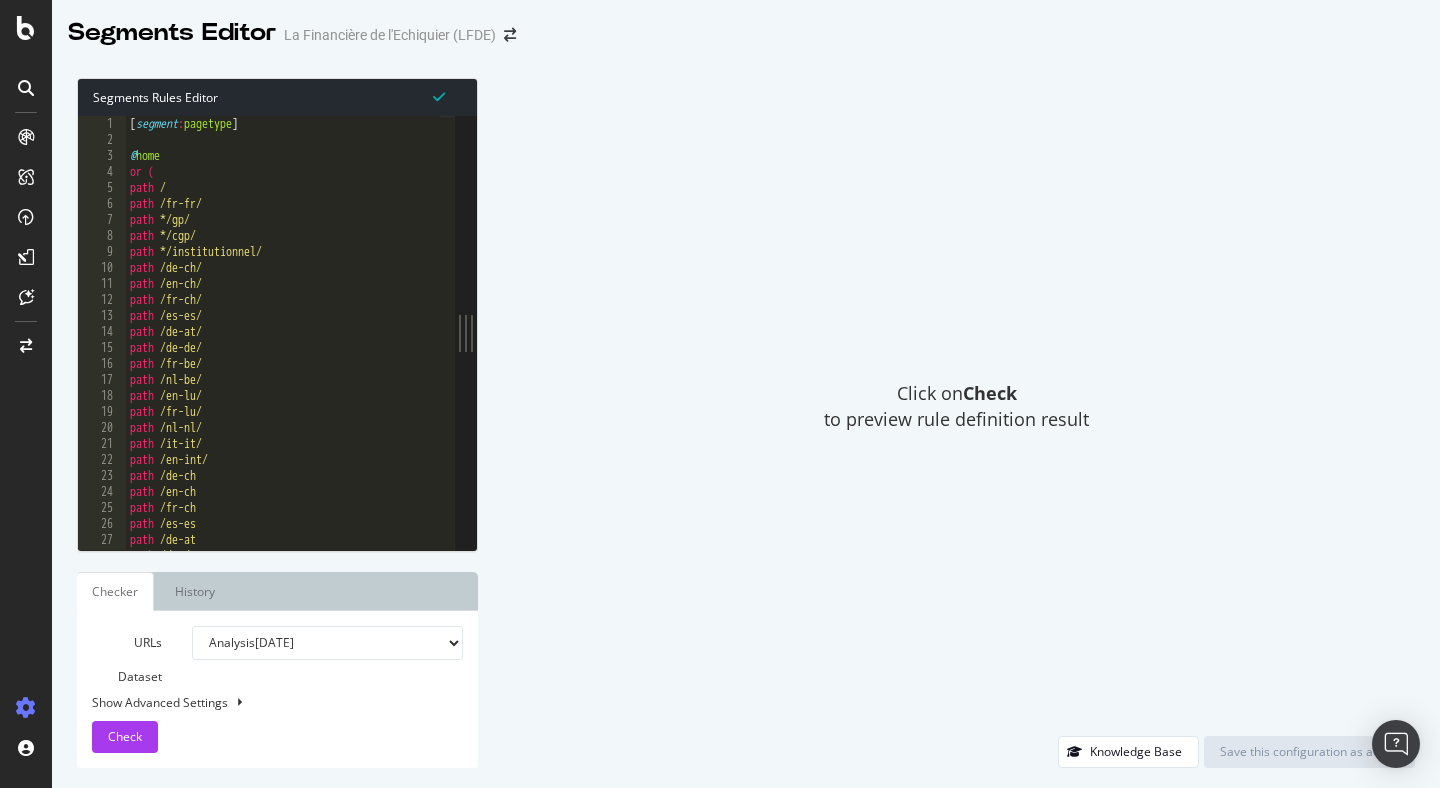 click on "Click on  Check to preview rule definition result" at bounding box center [956, 407] 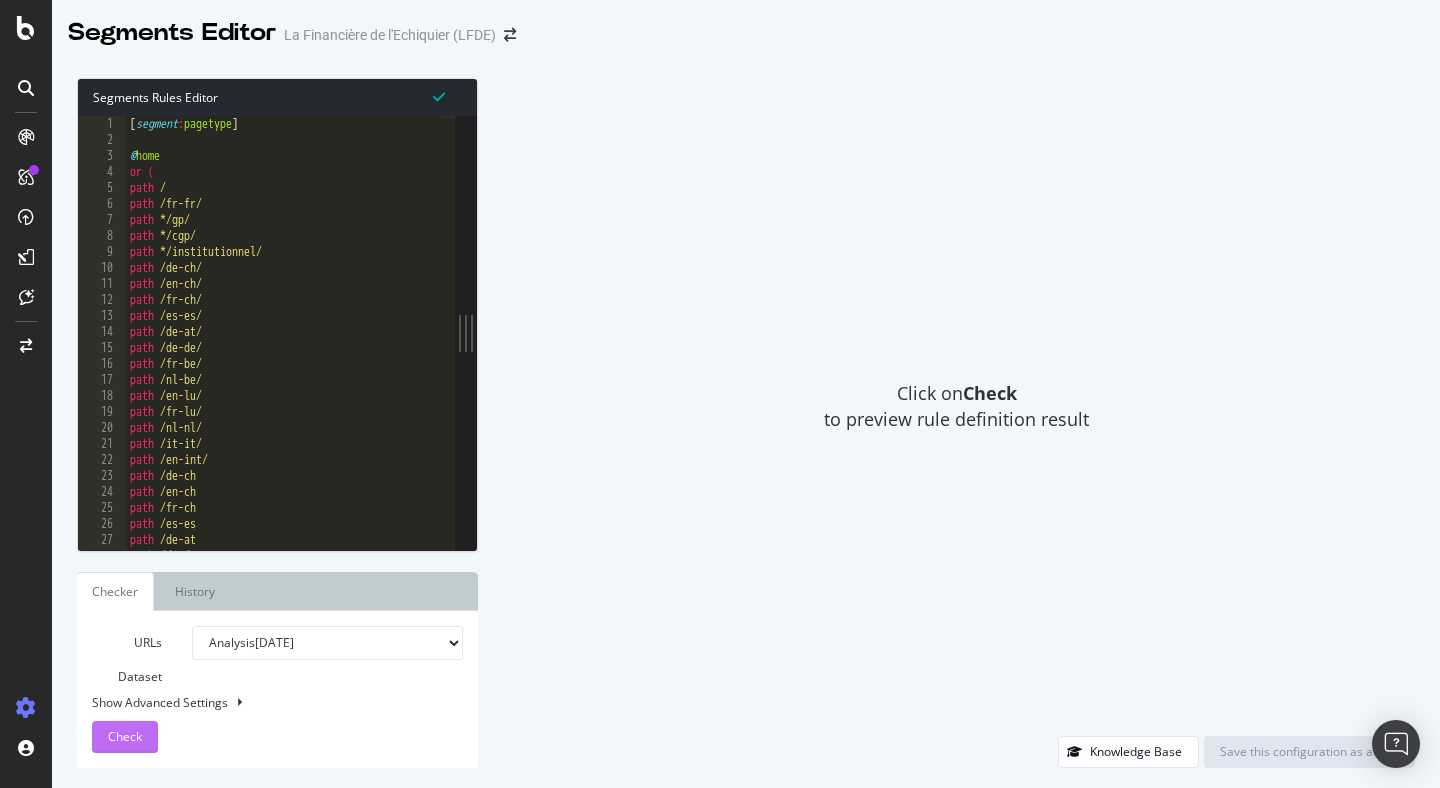 click on "Check" at bounding box center (125, 736) 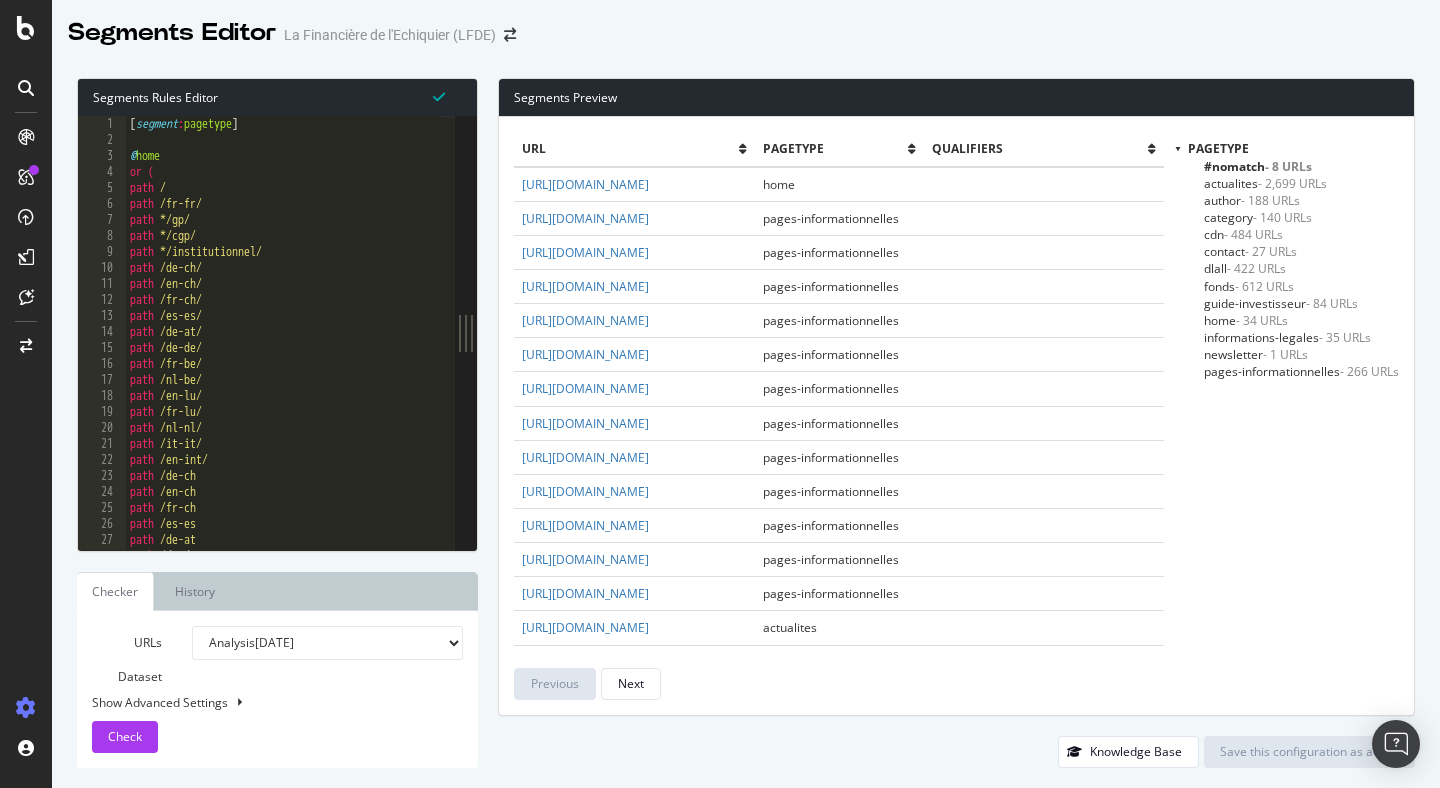 click on "#nomatch  - 8 URLs" at bounding box center [1258, 166] 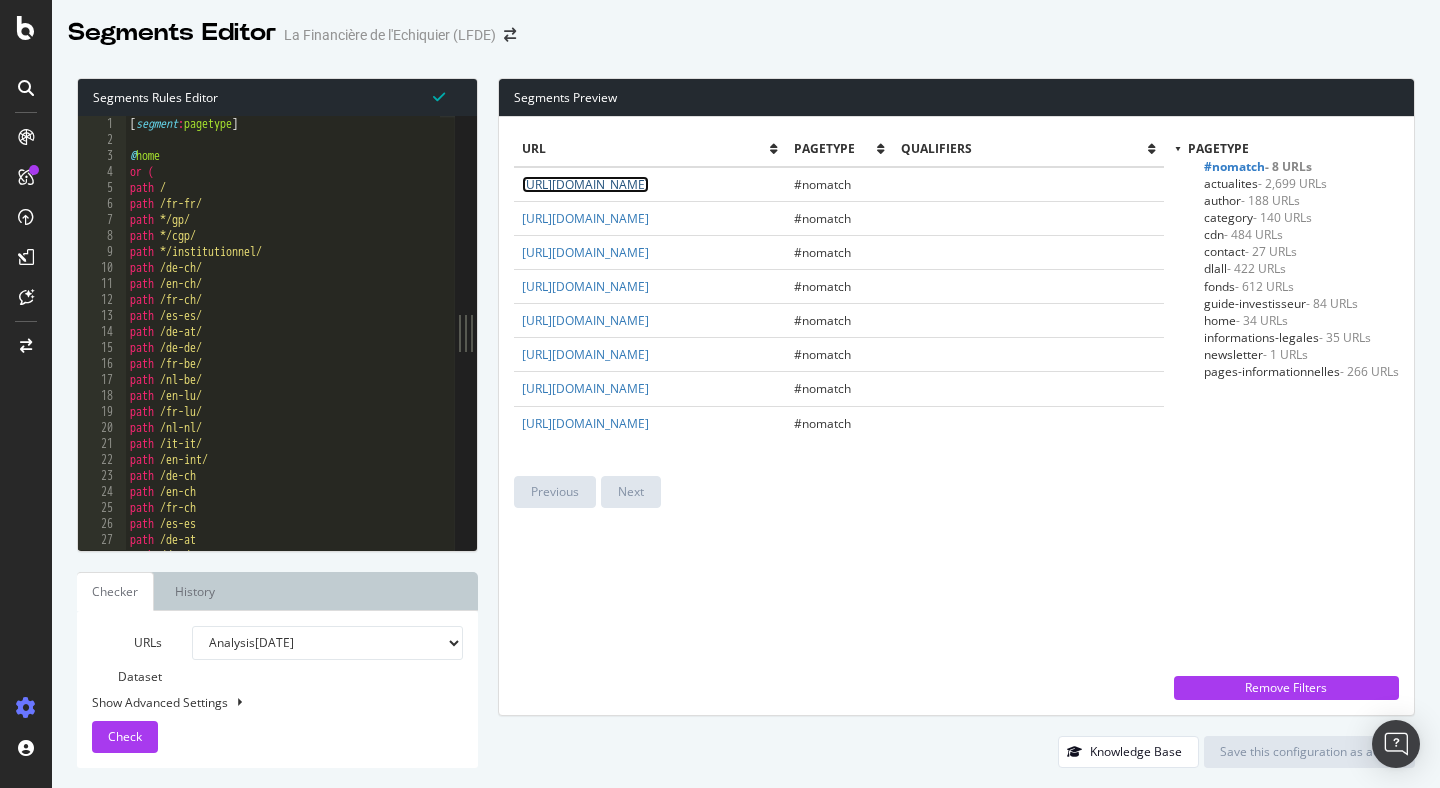 click on "https://www.lfde.com/en-pt/" at bounding box center [585, 184] 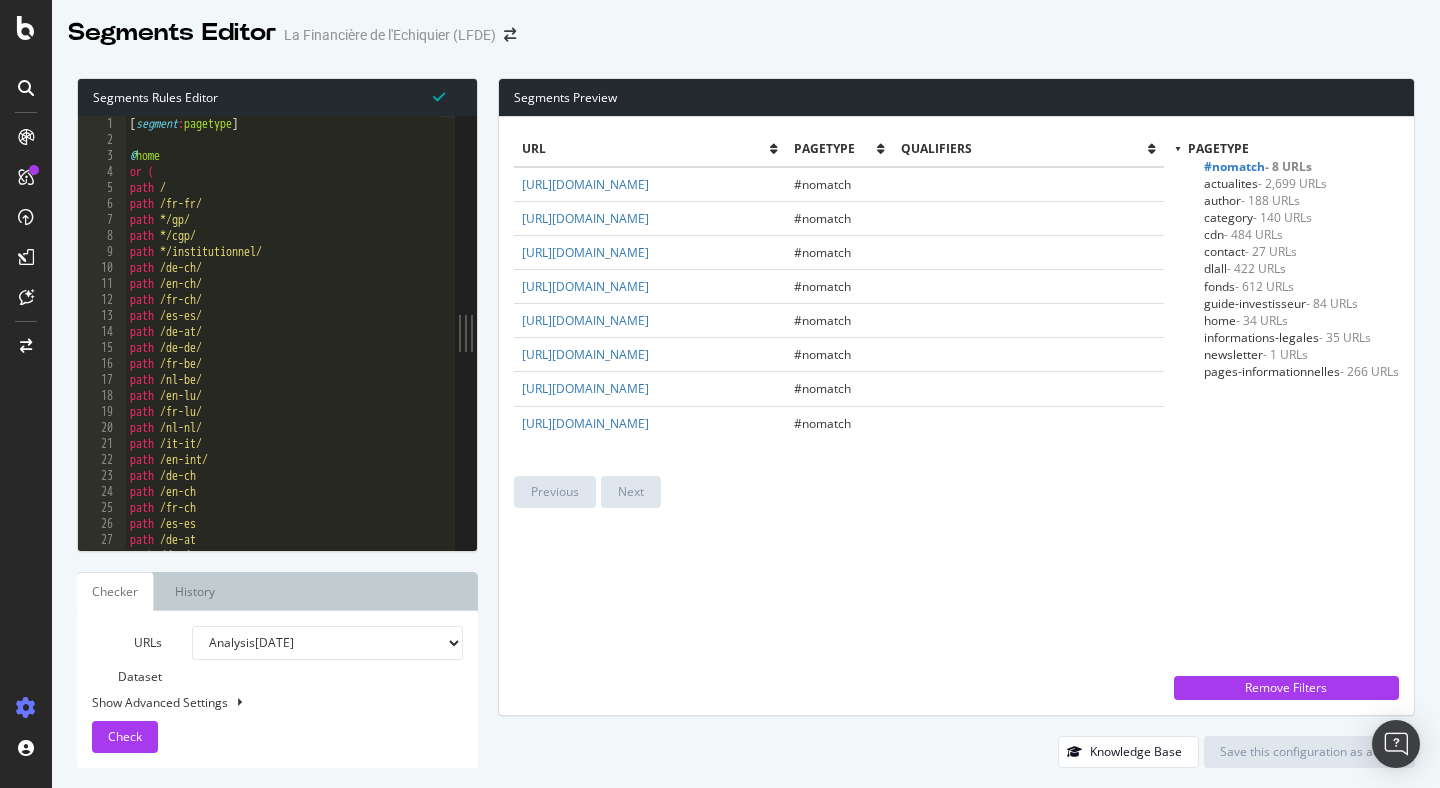 click on "https://www.lfde.com/en-pt/" at bounding box center [649, 184] 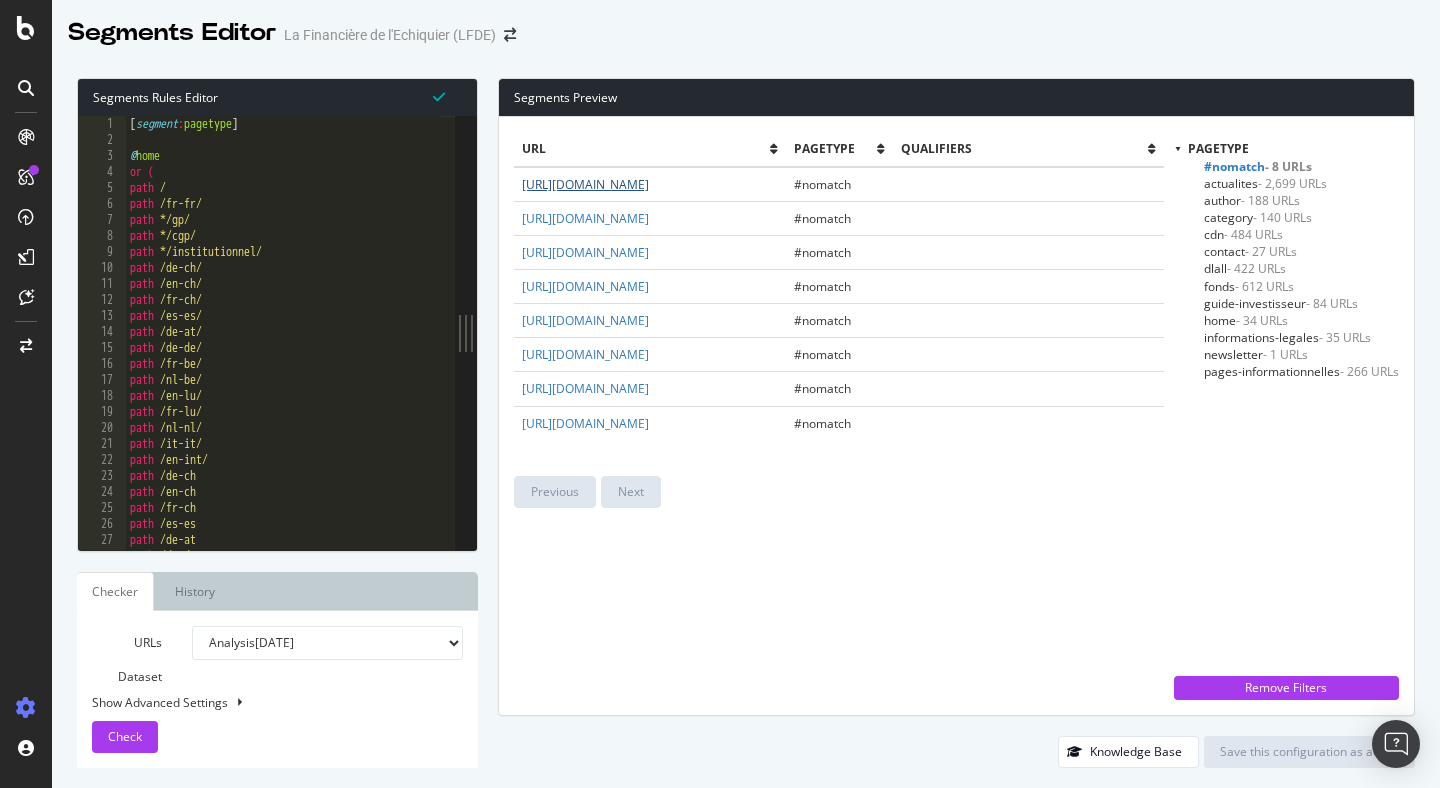 drag, startPoint x: 742, startPoint y: 182, endPoint x: 641, endPoint y: 185, distance: 101.04455 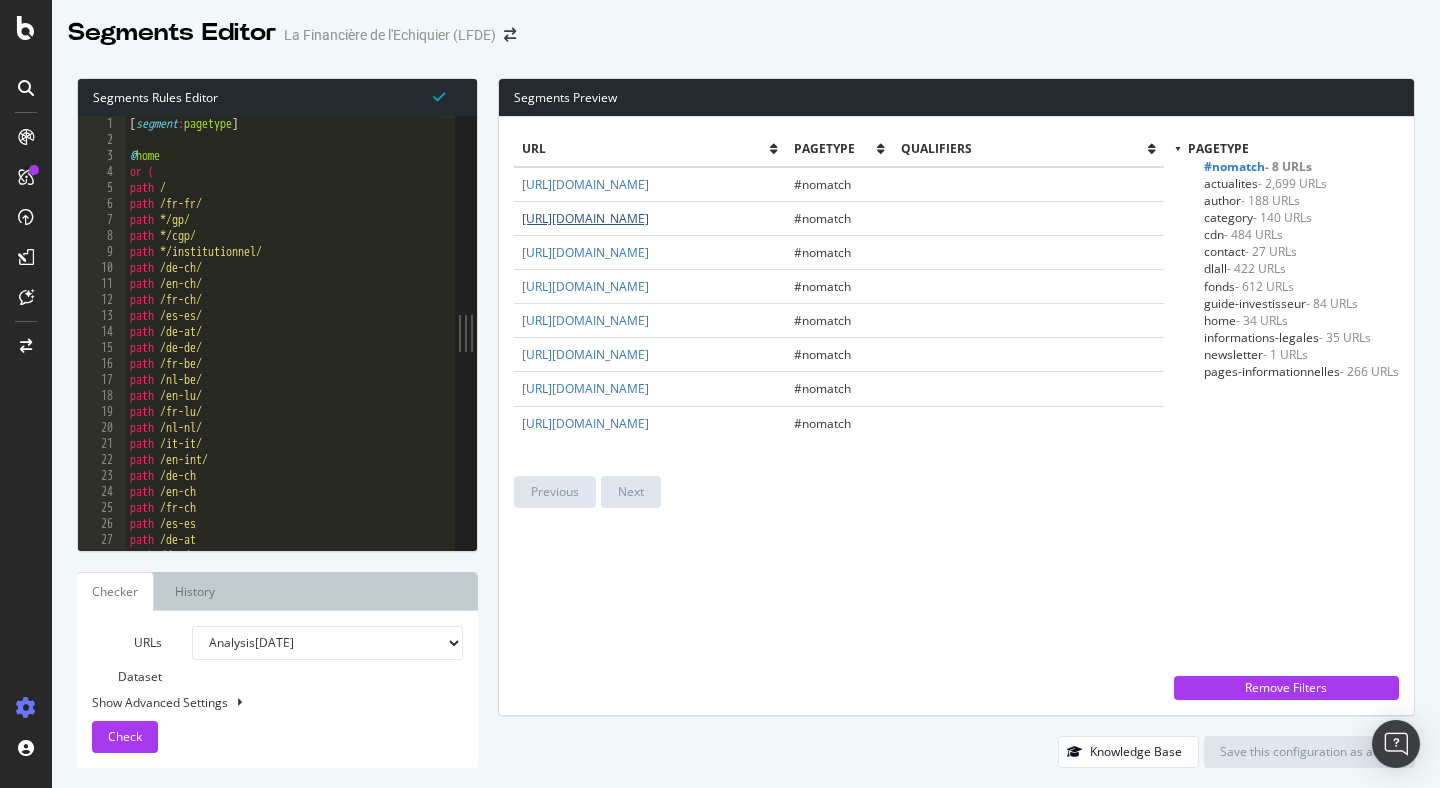 copy on "/en-pt/" 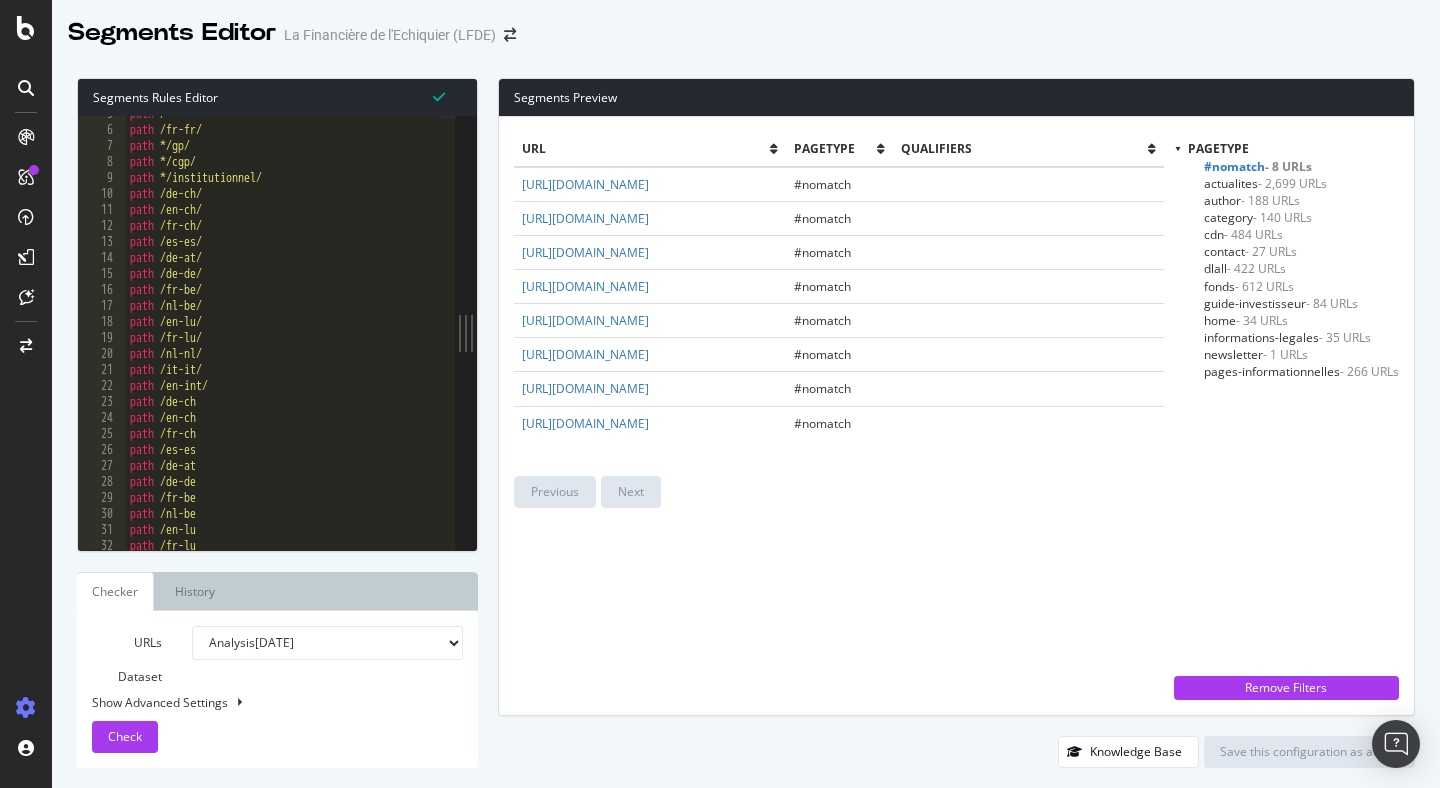 scroll, scrollTop: 262, scrollLeft: 0, axis: vertical 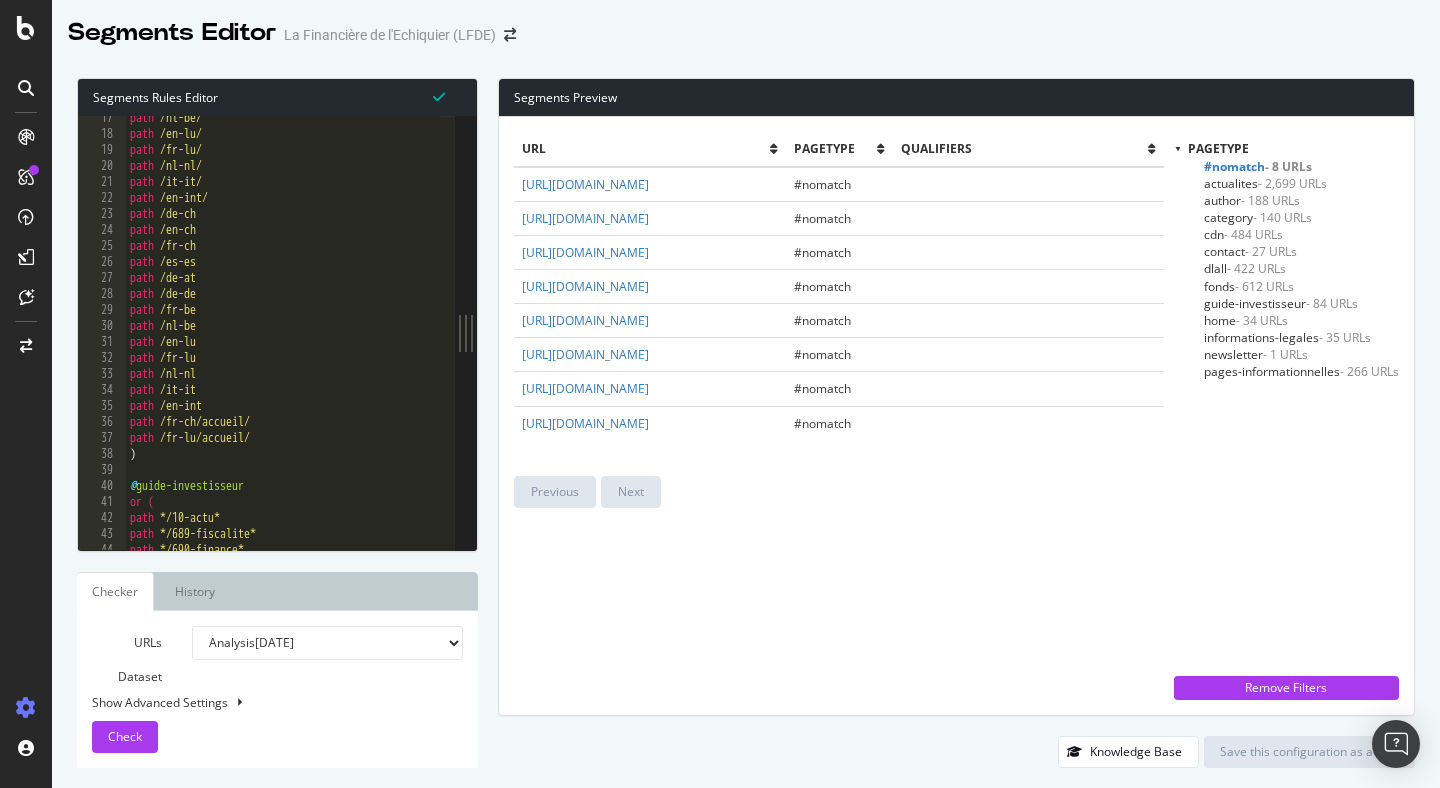 type on "path /fr-lu/accueil/" 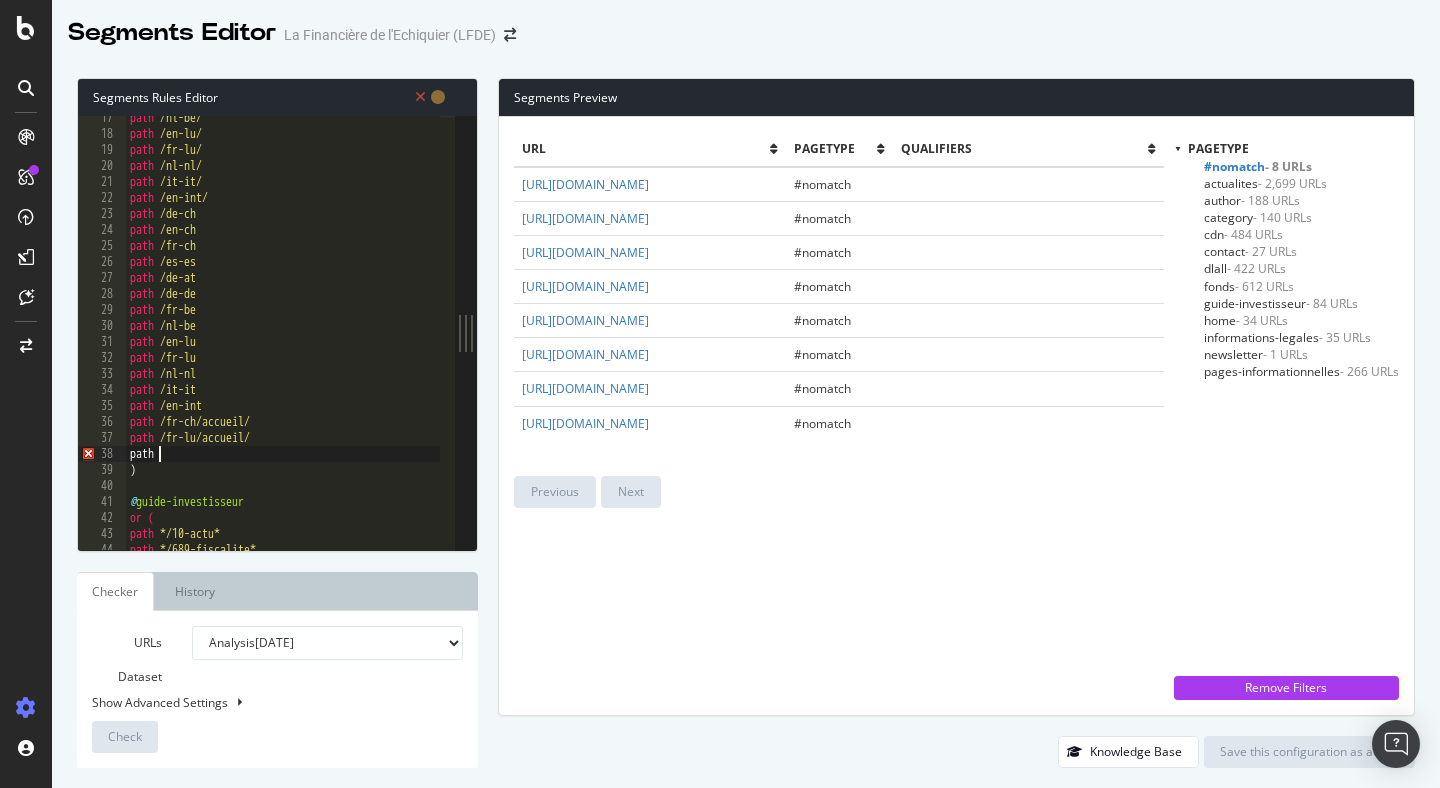 scroll, scrollTop: 0, scrollLeft: 2, axis: horizontal 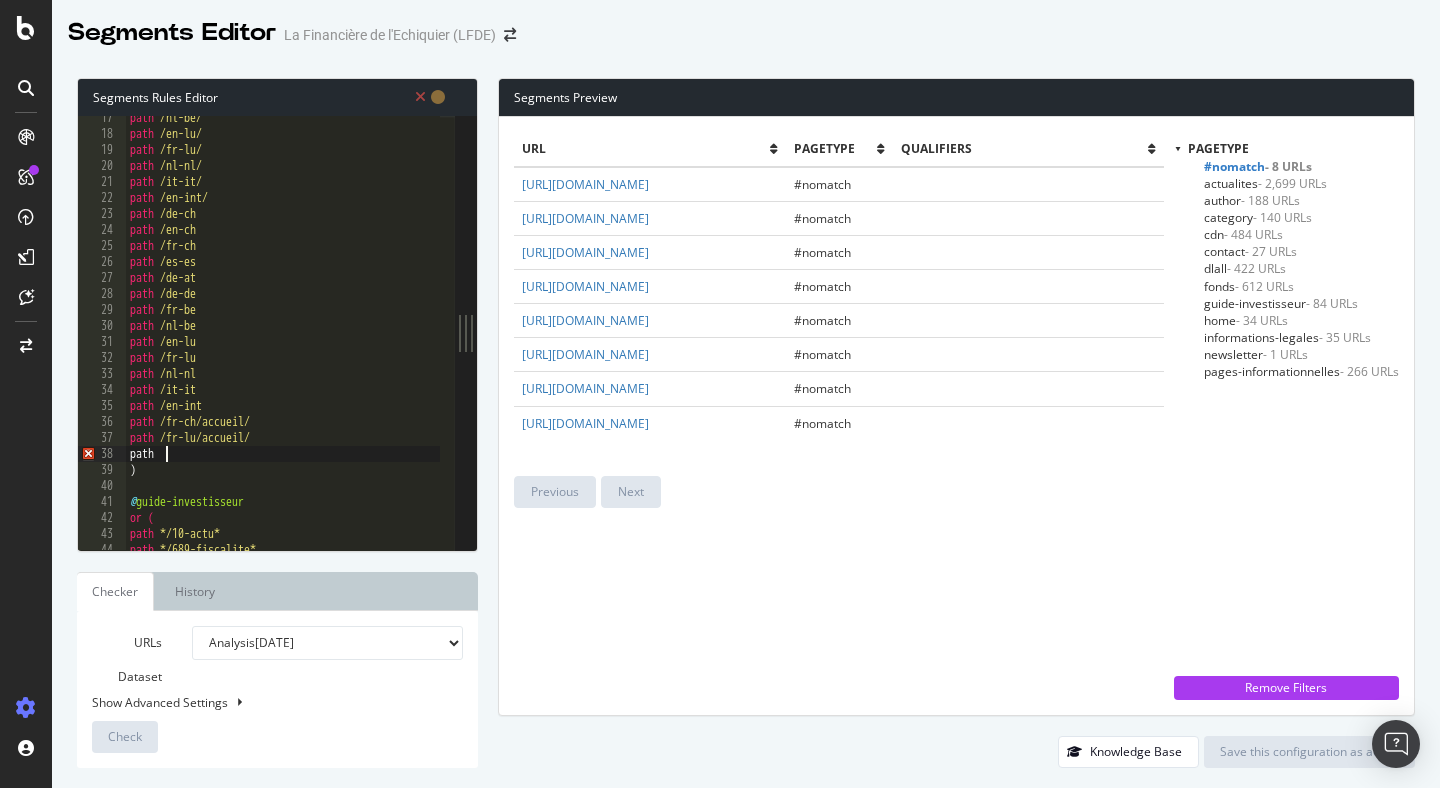paste on "/en-pt/" 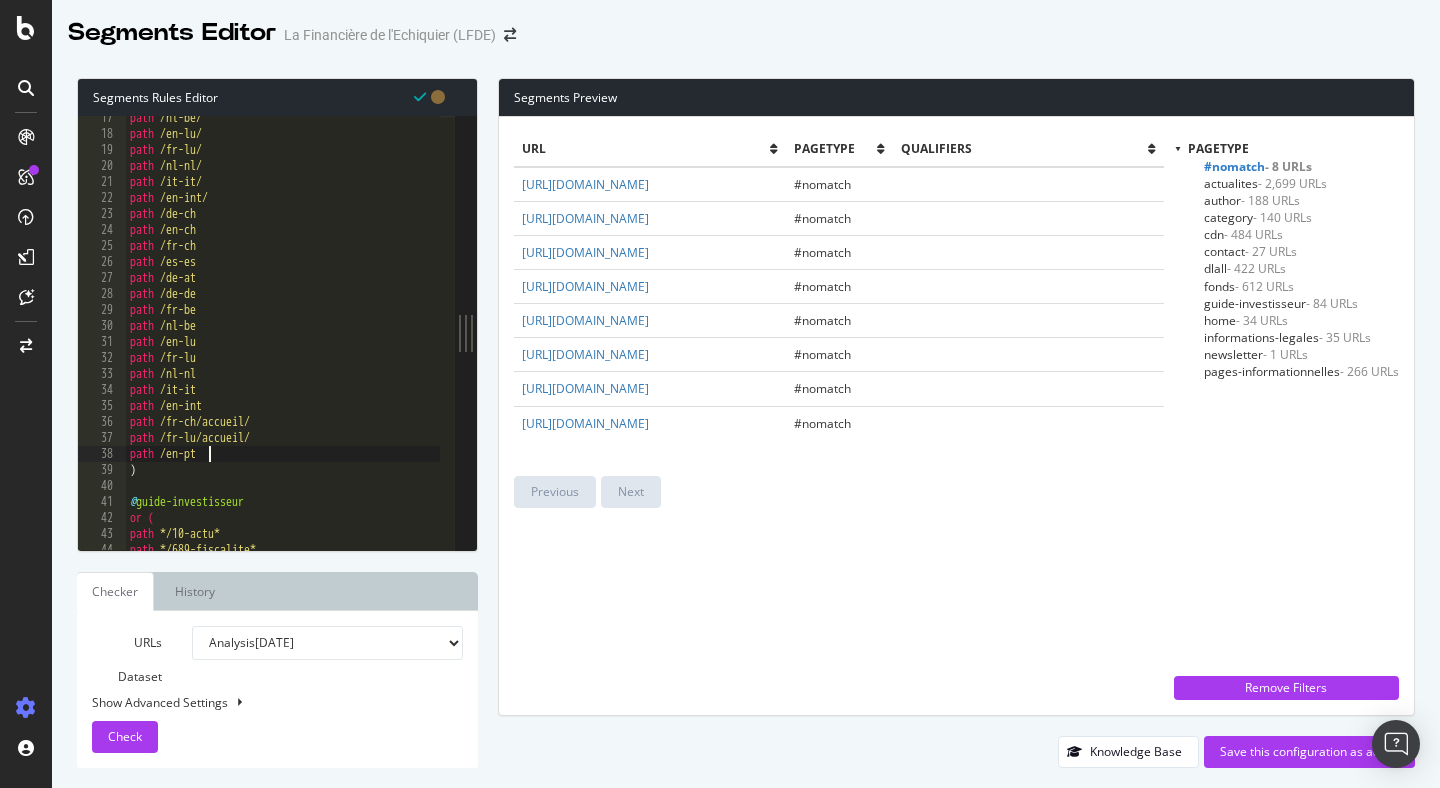 type on "path /en-pt/" 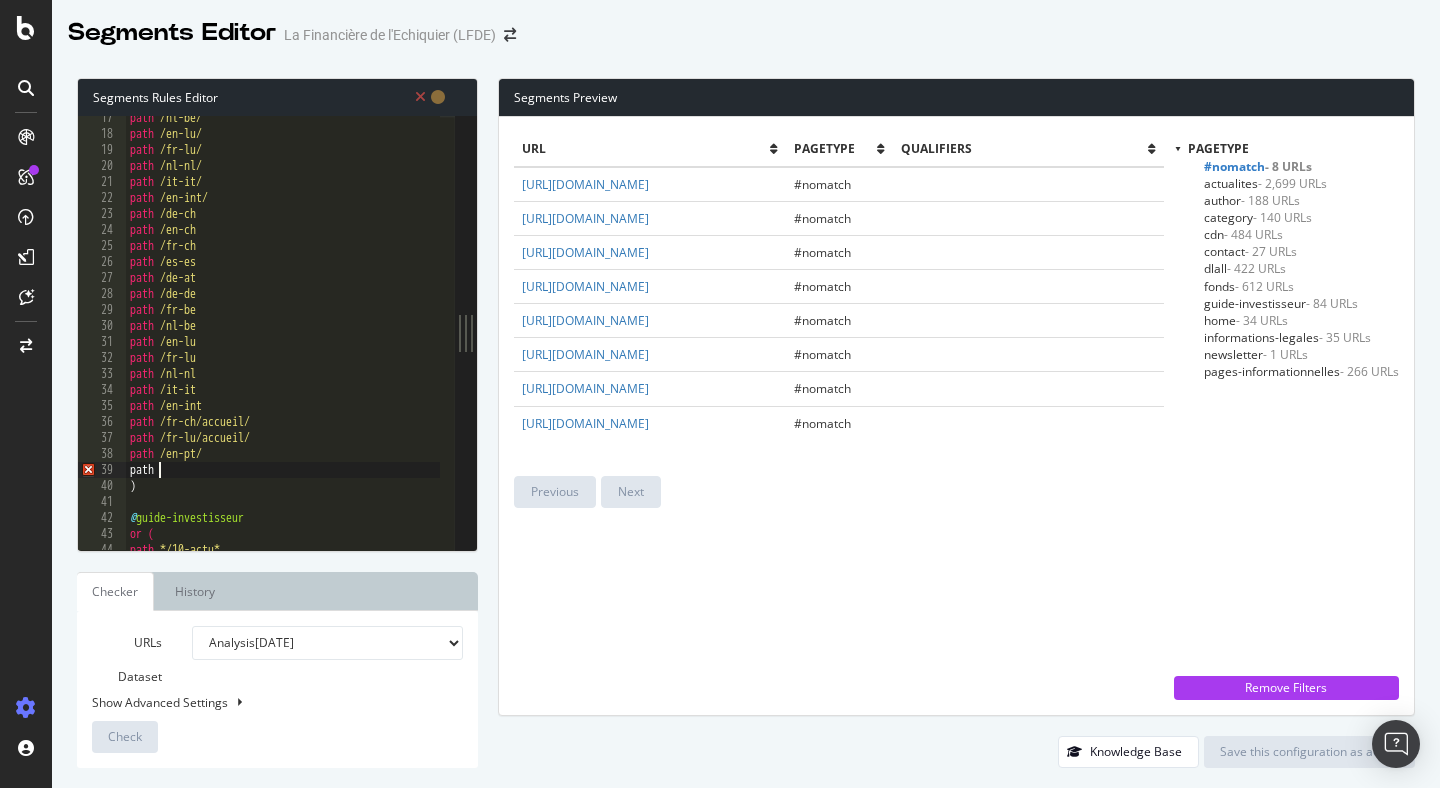 scroll, scrollTop: 0, scrollLeft: 2, axis: horizontal 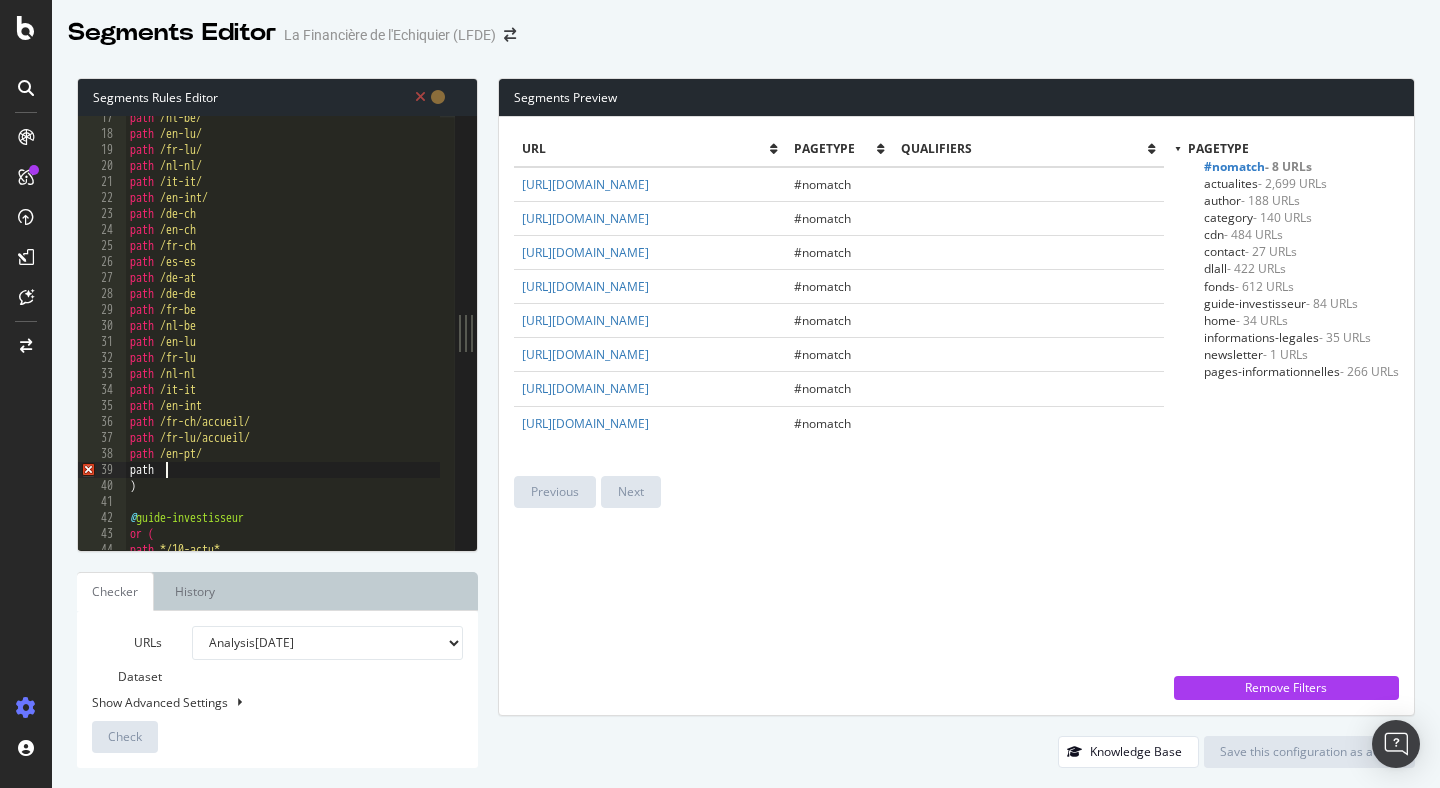 paste on "/en-pt/" 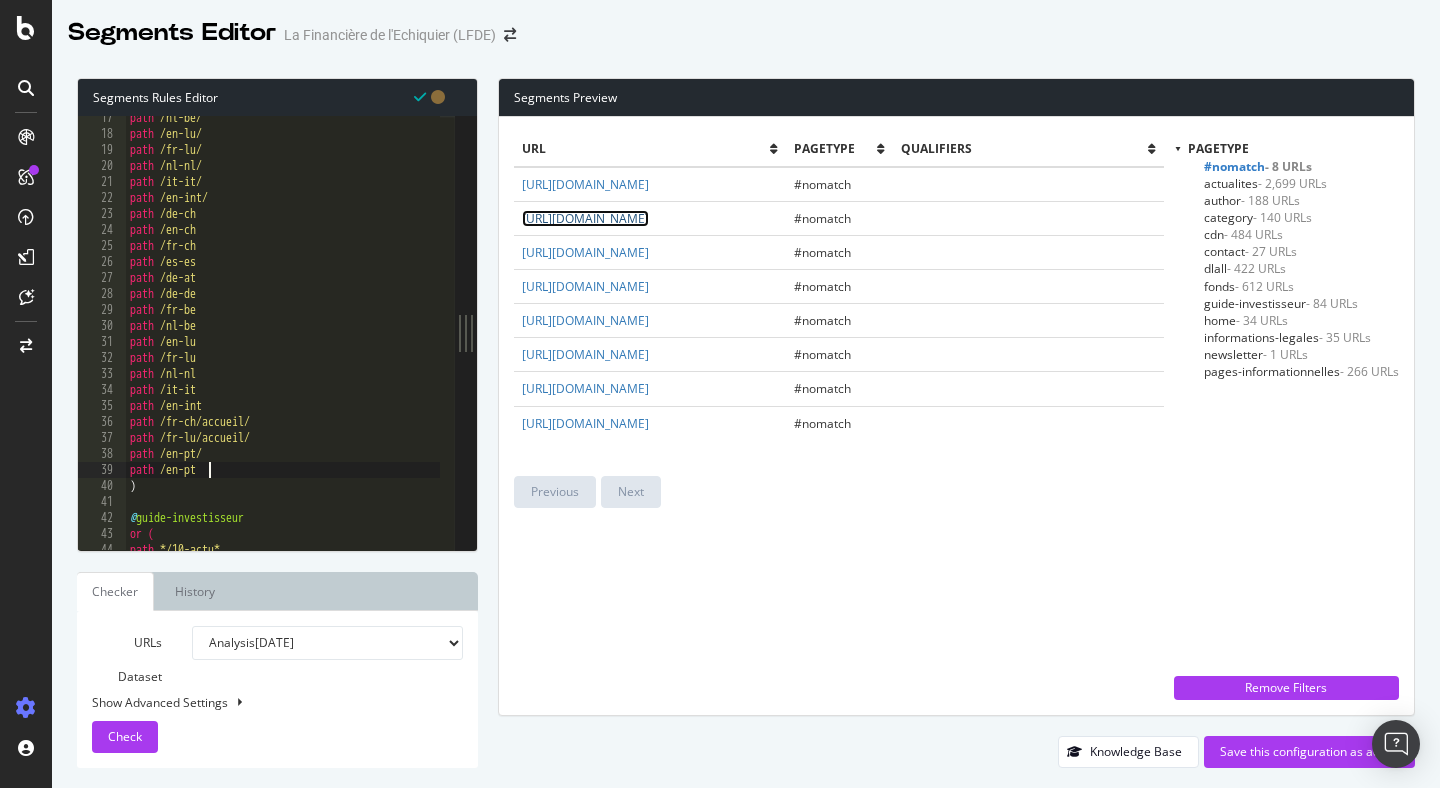 click on "https://www.lfde.com/de-at/812-macroscope-de-at/macroscope-us-chaos-und-marktlogik-wie-die-markte-politisches-durcheinander-ordnen/" at bounding box center (585, 218) 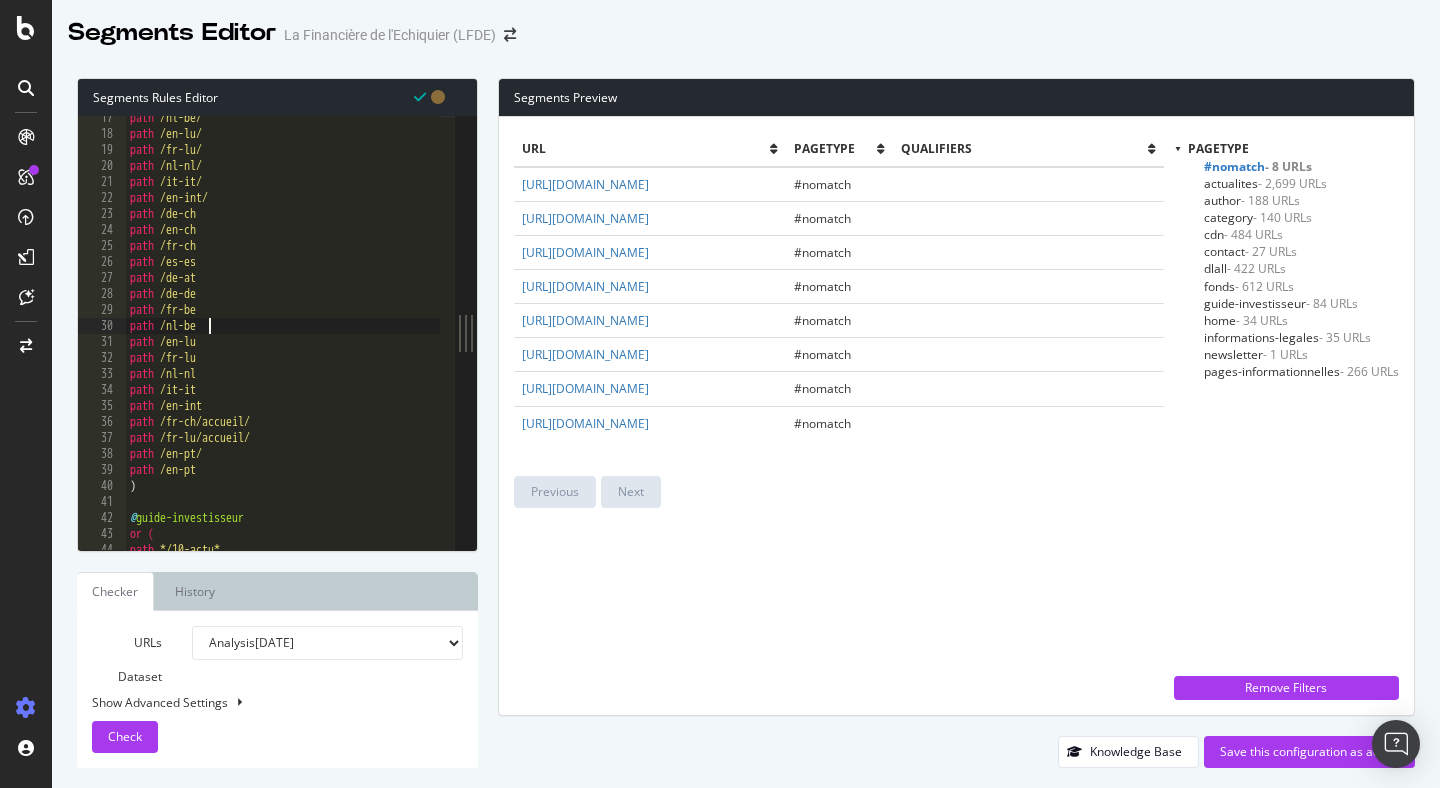 click on "path   /nl-be/ path   /en-lu/ path   /fr-lu/ path   /nl-nl/ path   /it-it/ path   /en-int/ path   /de-ch path   /en-ch path   /fr-ch path   /es-es path   /de-at path   /de-de path   /fr-be path   /nl-be path   /en-lu path   /fr-lu path   /nl-nl path   /it-it path   /en-int path   /fr-ch/accueil/ path   /fr-lu/accueil/ path   /en-pt/ path   /en-pt ) @ guide-investisseur or   ( path   */10-actu*" at bounding box center [364, 335] 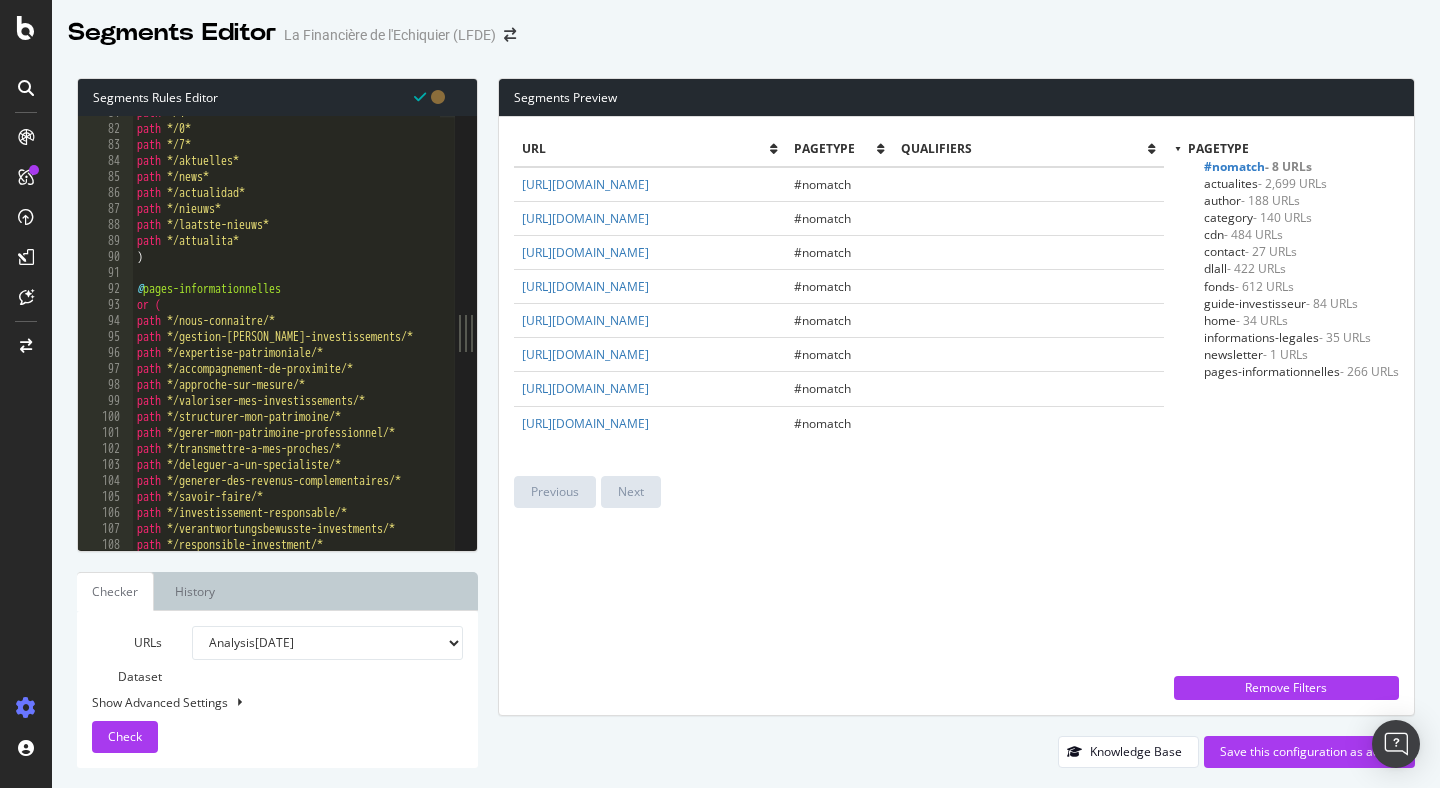 scroll, scrollTop: 1291, scrollLeft: 0, axis: vertical 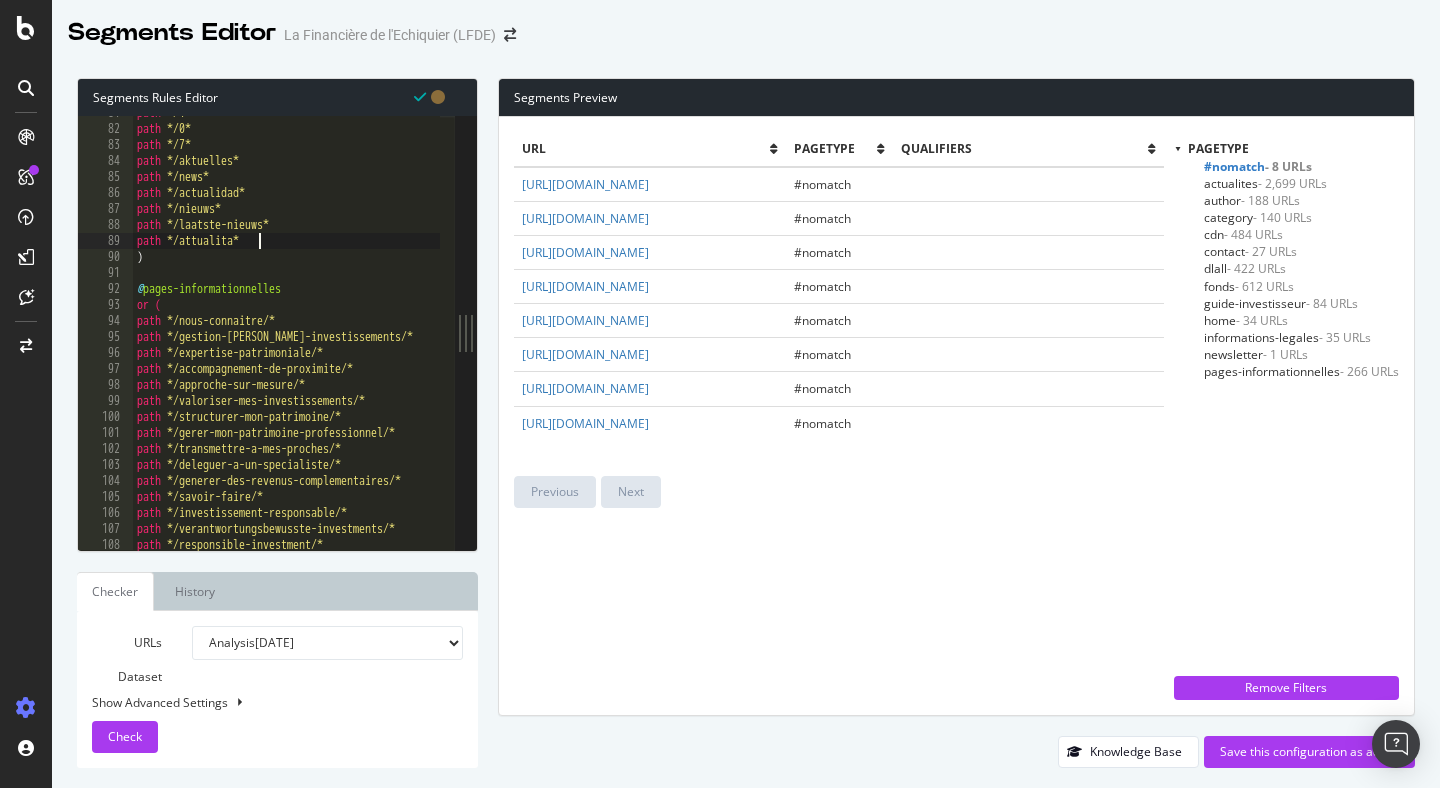 click on "path   */1* path   */0* path   */7* path   */aktuelles* path   */news* path   */actualidad* path   */nieuws* path   */laatste-nieuws* path   */attualita* ) @ pages-informationnelles or   ( path   */nous-connaitre/* path   */gestion-de-vos-investissements/* path   */expertise-patrimoniale/* path   */accompagnement-de-proximite/* path   */approche-sur-mesure/* path   */valoriser-mes-investissements/* path   */structurer-mon-patrimoine/* path   */gerer-mon-patrimoine-professionnel/* path   */transmettre-a-mes-proches/* path   */deleguer-a-un-specialiste/* path   */generer-des-revenus-complementaires/* path   */savoir-faire/* path   */investissement-responsable/* path   */verantwortungsbewusste-investments/* path   */responsible-investment/*" at bounding box center (371, 330) 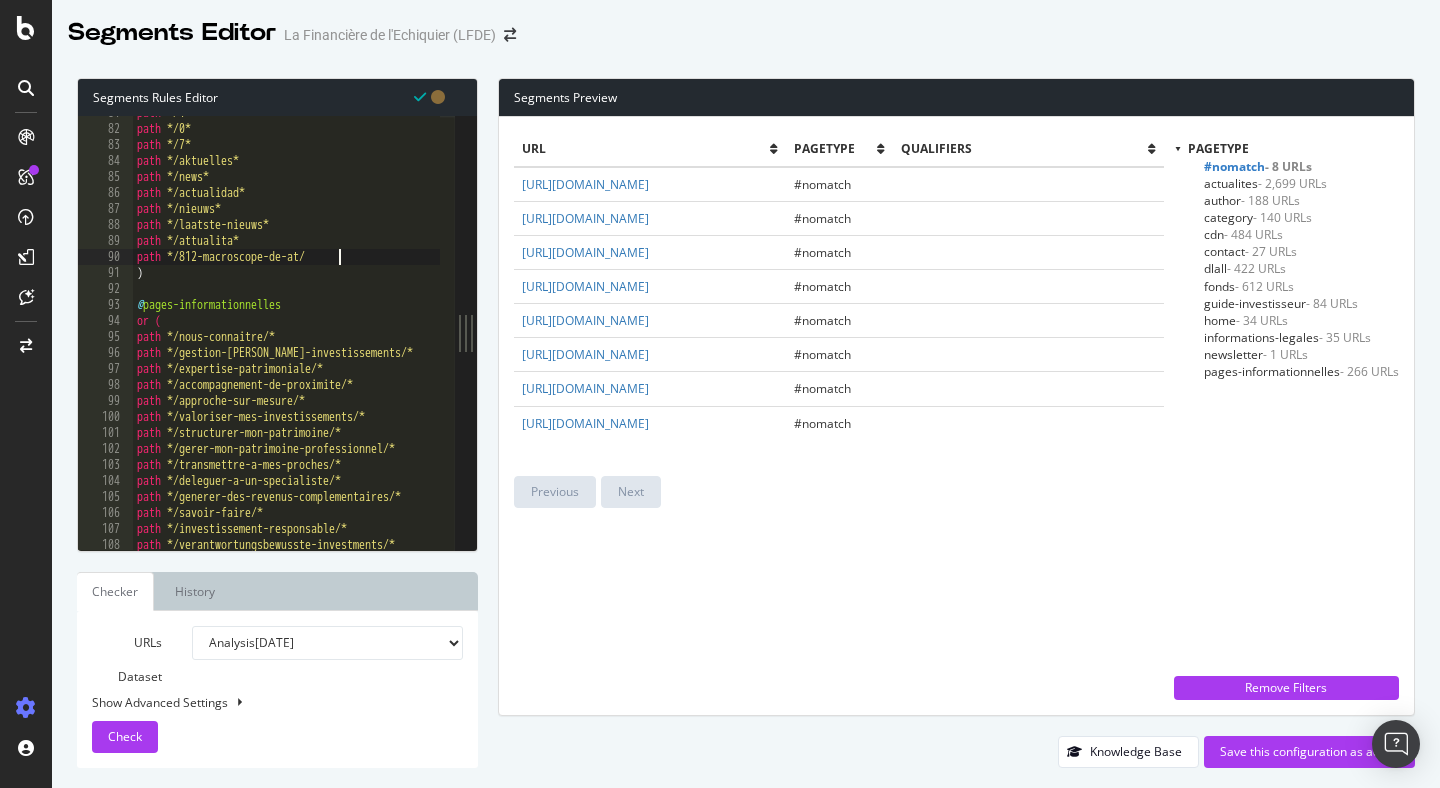 scroll, scrollTop: 0, scrollLeft: 16, axis: horizontal 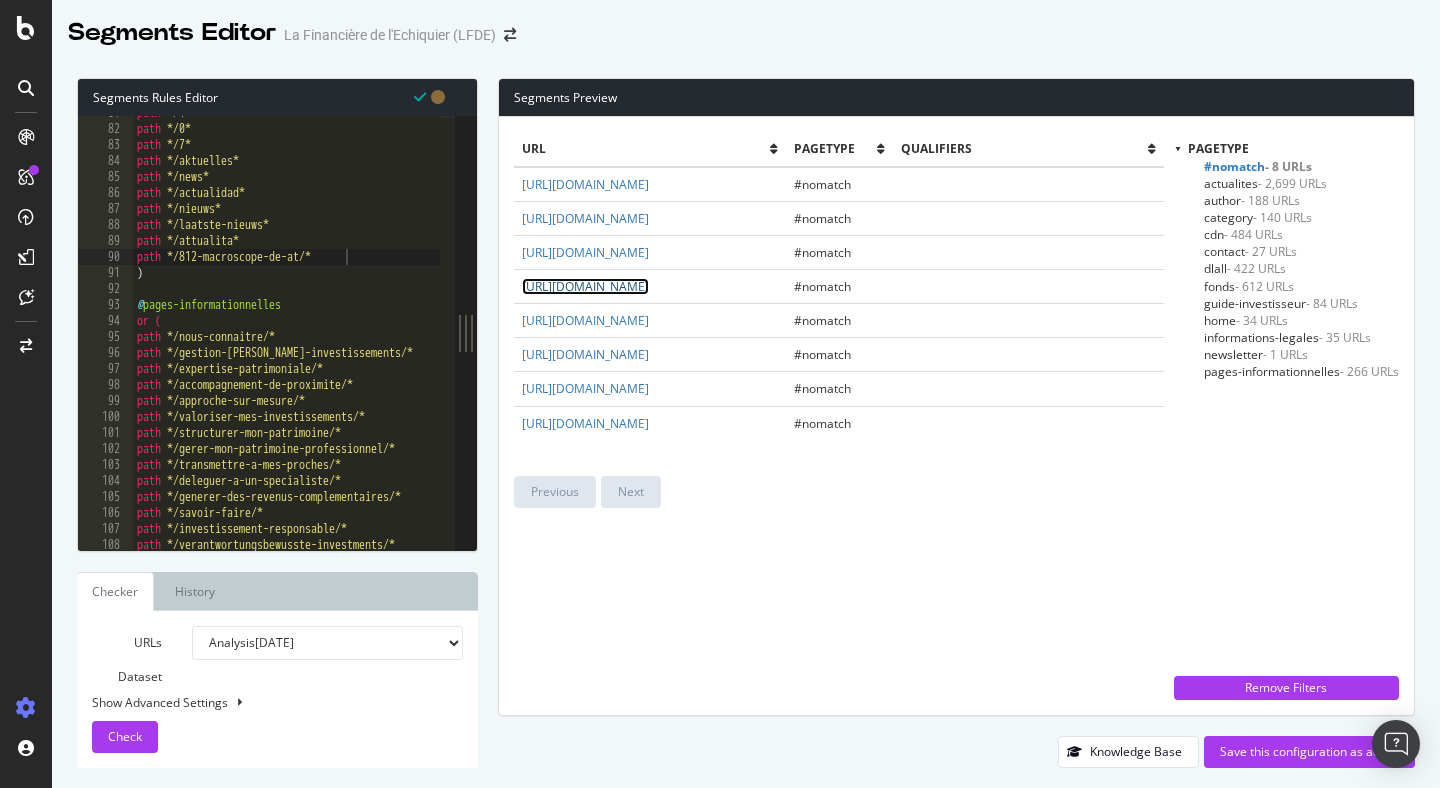 click on "https://www.lfde.com/en-pt/in-brief/" at bounding box center [585, 286] 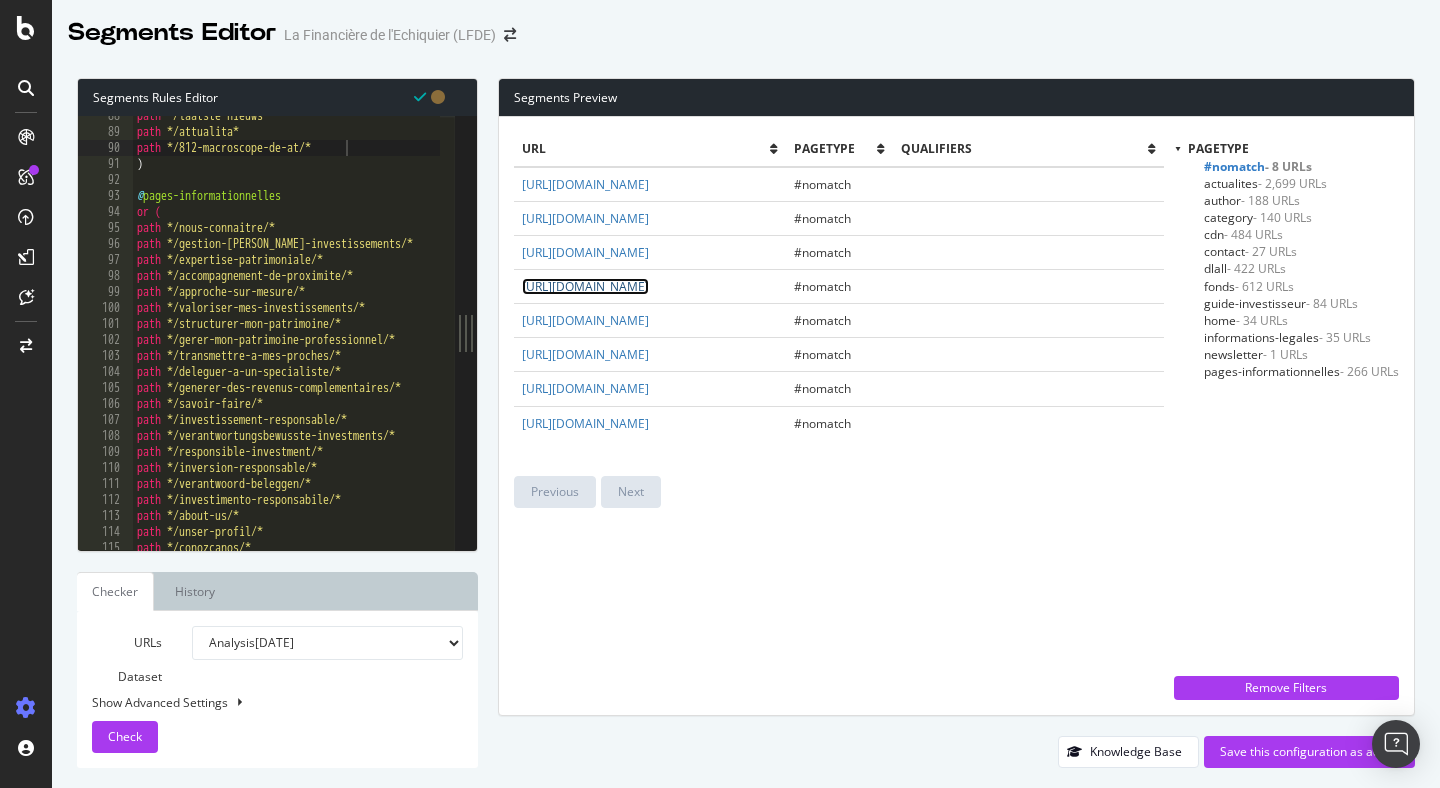 scroll, scrollTop: 1772, scrollLeft: 0, axis: vertical 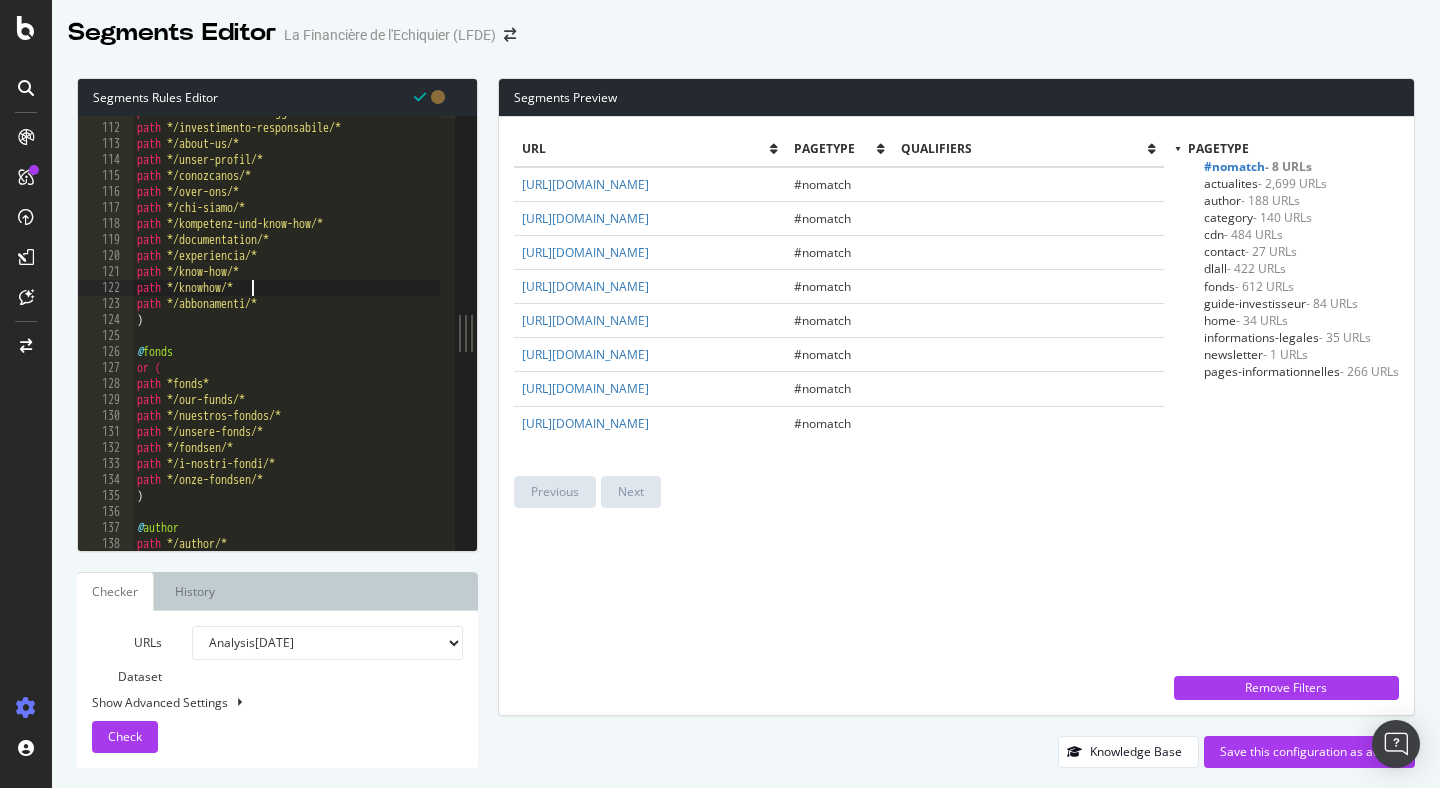 click on "path   */verantwoord-beleggen/* path   */investimento-responsabile/* path   */about-us/* path   */unser-profil/* path   */conozcanos/* path   */over-ons/* path   */chi-siamo/* path   */kompetenz-und-know-how/* path   */documentation/* path   */experiencia/* path   */know-how/* path   */knowhow/* path   */abbonamenti/* ) @ fonds or   ( path   *fonds* path   */our-funds/* path   */nuestros-fondos/* path   */unsere-fonds/* path   */fondsen/* path   */i-nostri-fondi/* path   */onze-fondsen/* ) @ author path   */author/*" at bounding box center (371, 329) 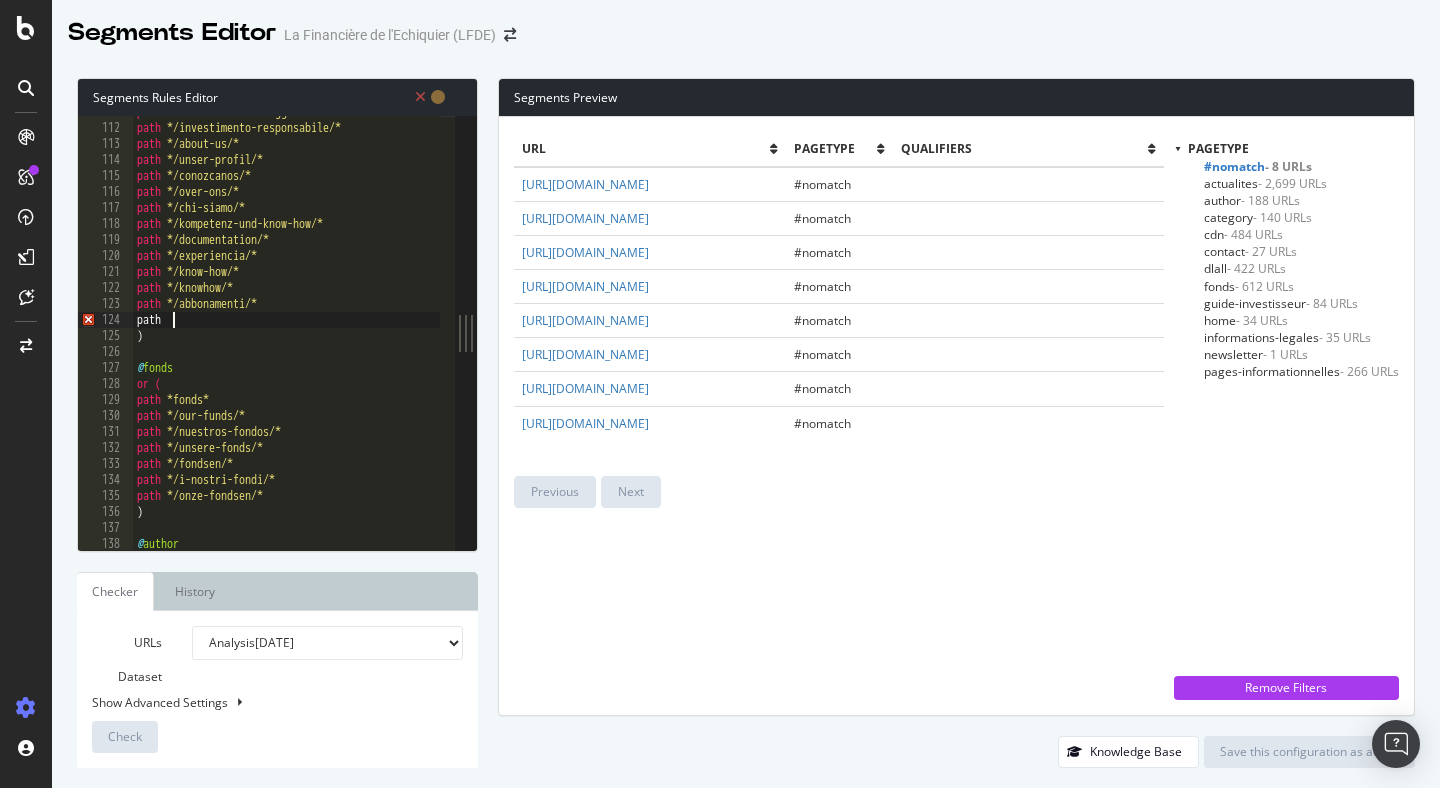 scroll, scrollTop: 0, scrollLeft: 2, axis: horizontal 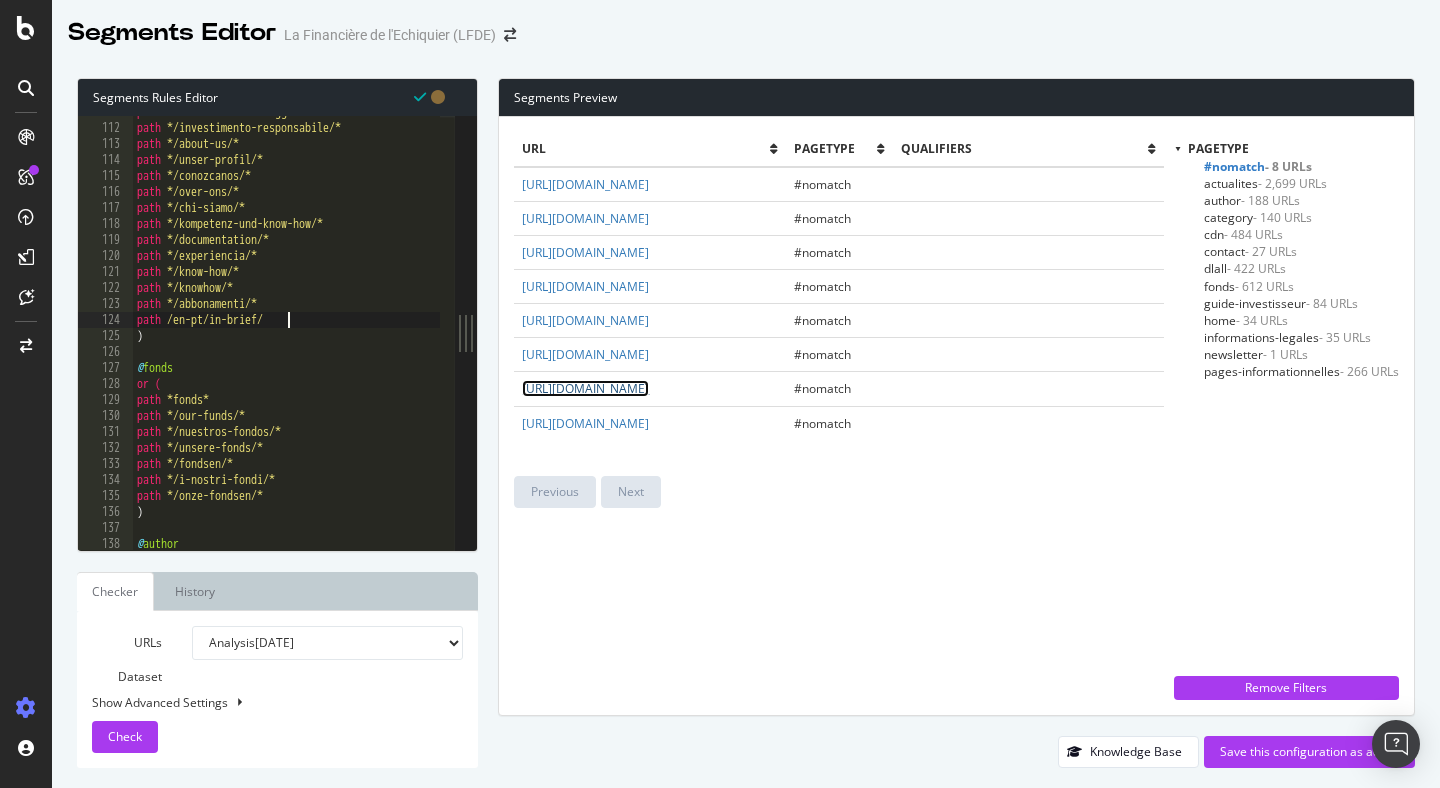 click on "https://www.lfde.com/en-pt/807-awards_benl-en-pt/a-benchmark-brand-among-fund-selectors-la-financiere-de-lechiquier-is-4th-in-the-french-2021-broadridge-fund-brand-50-ranking/" at bounding box center (585, 388) 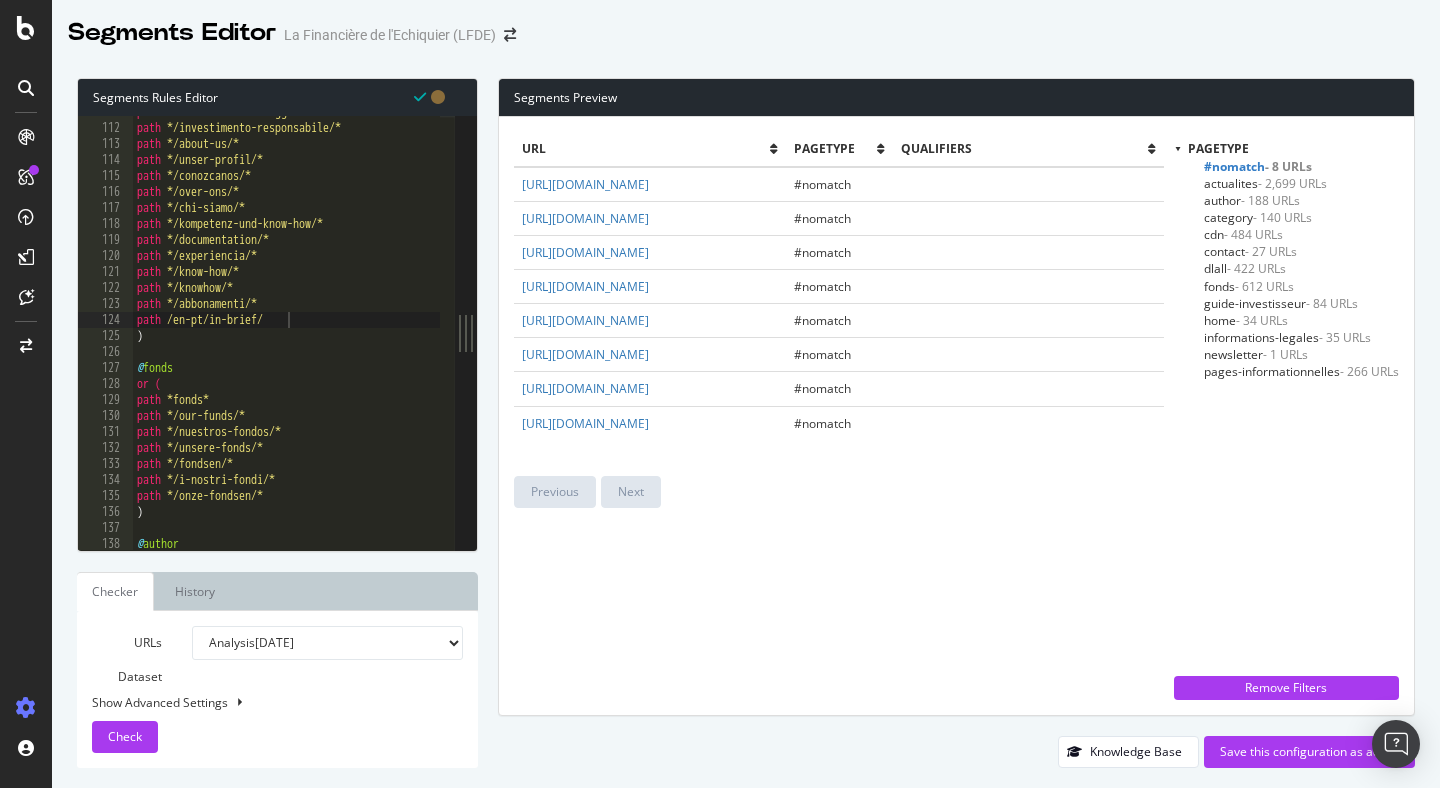 click on "path   */verantwoord-beleggen/* path   */investimento-responsabile/* path   */about-us/* path   */unser-profil/* path   */conozcanos/* path   */over-ons/* path   */chi-siamo/* path   */kompetenz-und-know-how/* path   */documentation/* path   */experiencia/* path   */know-how/* path   */knowhow/* path   */abbonamenti/* path   /en-pt/in-brief/ ) @ fonds or   ( path   *fonds* path   */our-funds/* path   */nuestros-fondos/* path   */unsere-fonds/* path   */fondsen/* path   */i-nostri-fondi/* path   */onze-fondsen/* ) @ author" at bounding box center (371, 329) 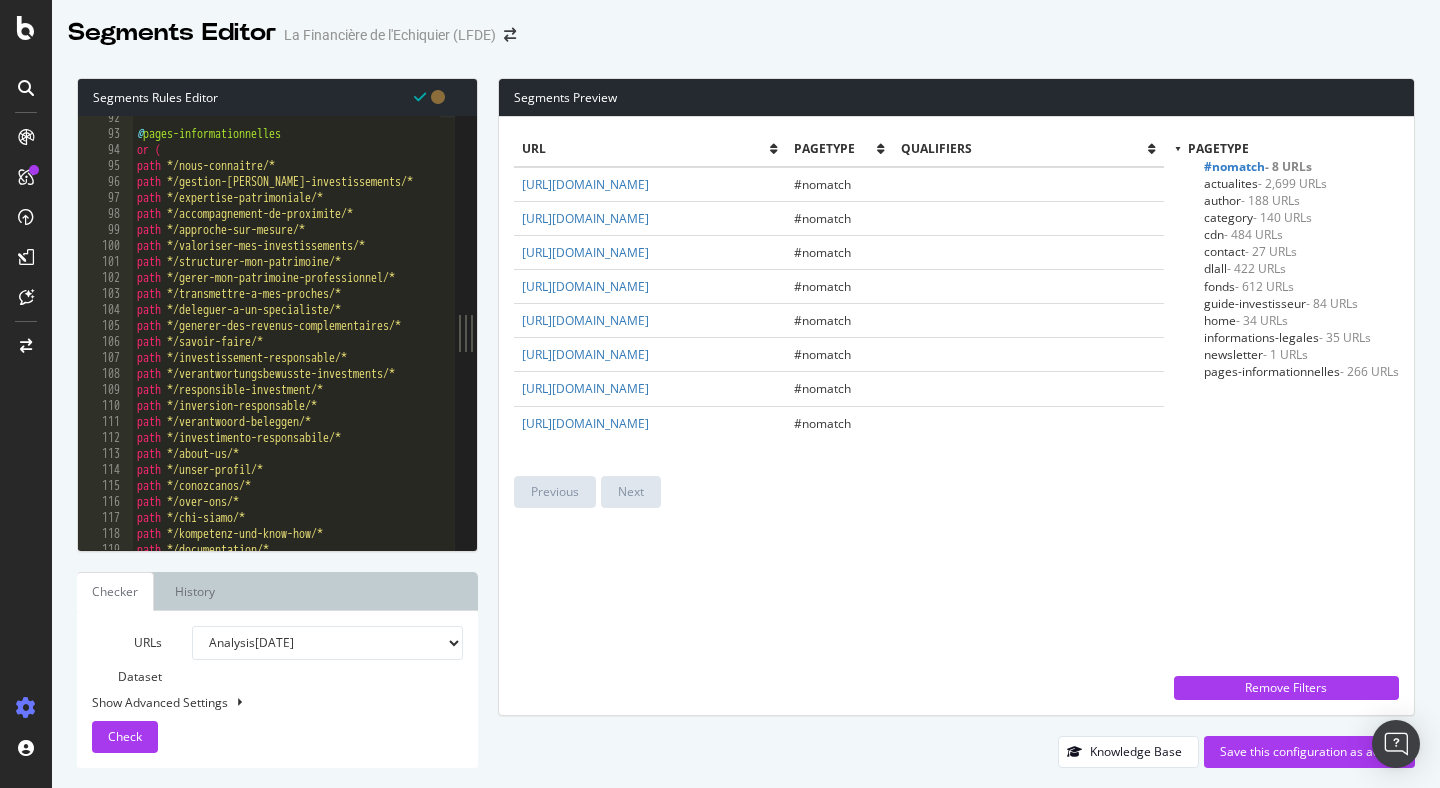 scroll, scrollTop: 1287, scrollLeft: 0, axis: vertical 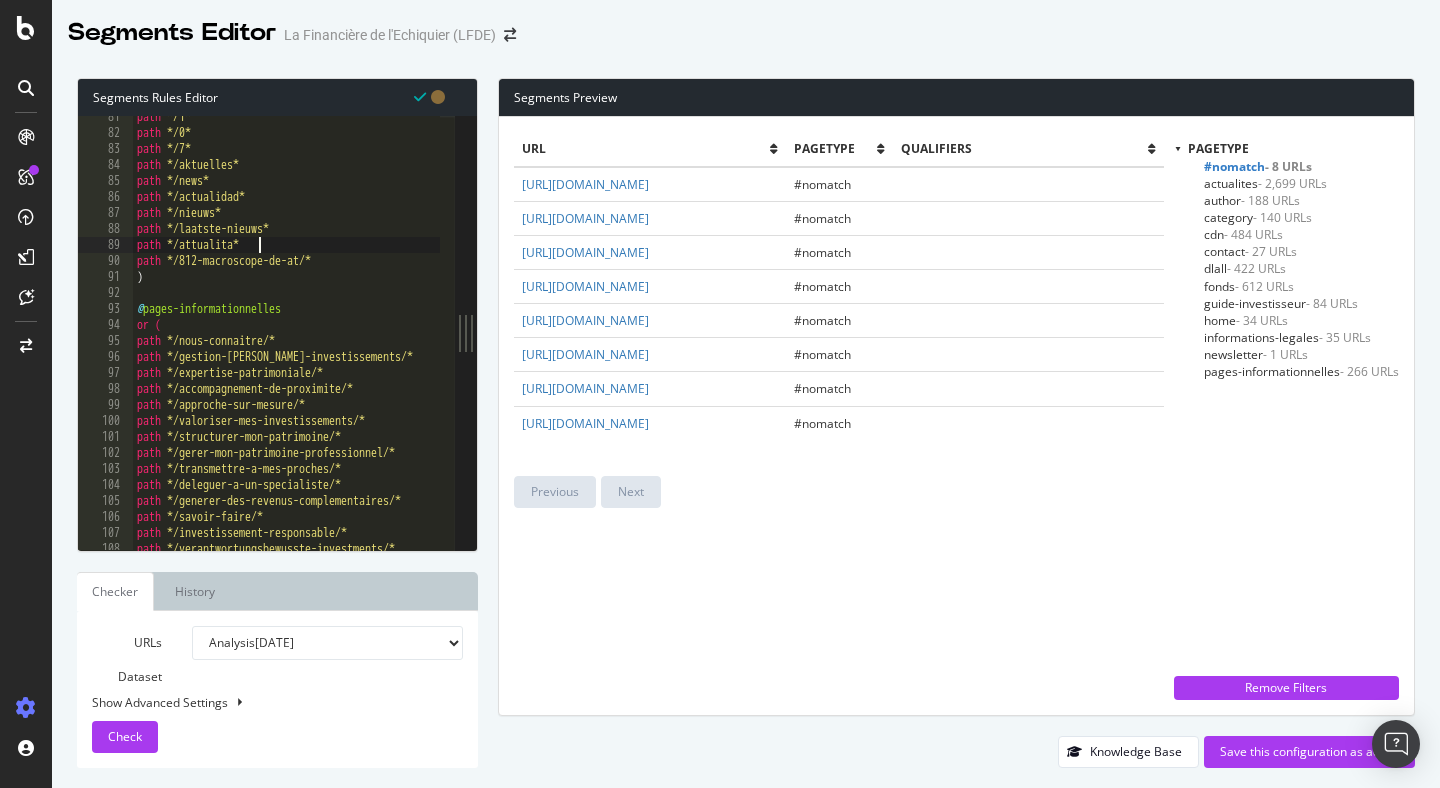 click on "path   */1* path   */0* path   */7* path   */aktuelles* path   */news* path   */actualidad* path   */nieuws* path   */laatste-nieuws* path   */attualita* path   */812-macroscope-de-at/* ) @ pages-informationnelles or   ( path   */nous-connaitre/* path   */gestion-de-vos-investissements/* path   */expertise-patrimoniale/* path   */accompagnement-de-proximite/* path   */approche-sur-mesure/* path   */valoriser-mes-investissements/* path   */structurer-mon-patrimoine/* path   */gerer-mon-patrimoine-professionnel/* path   */transmettre-a-mes-proches/* path   */deleguer-a-un-specialiste/* path   */generer-des-revenus-complementaires/* path   */savoir-faire/* path   */investissement-responsable/* path   */verantwortungsbewusste-investments/*" at bounding box center [371, 334] 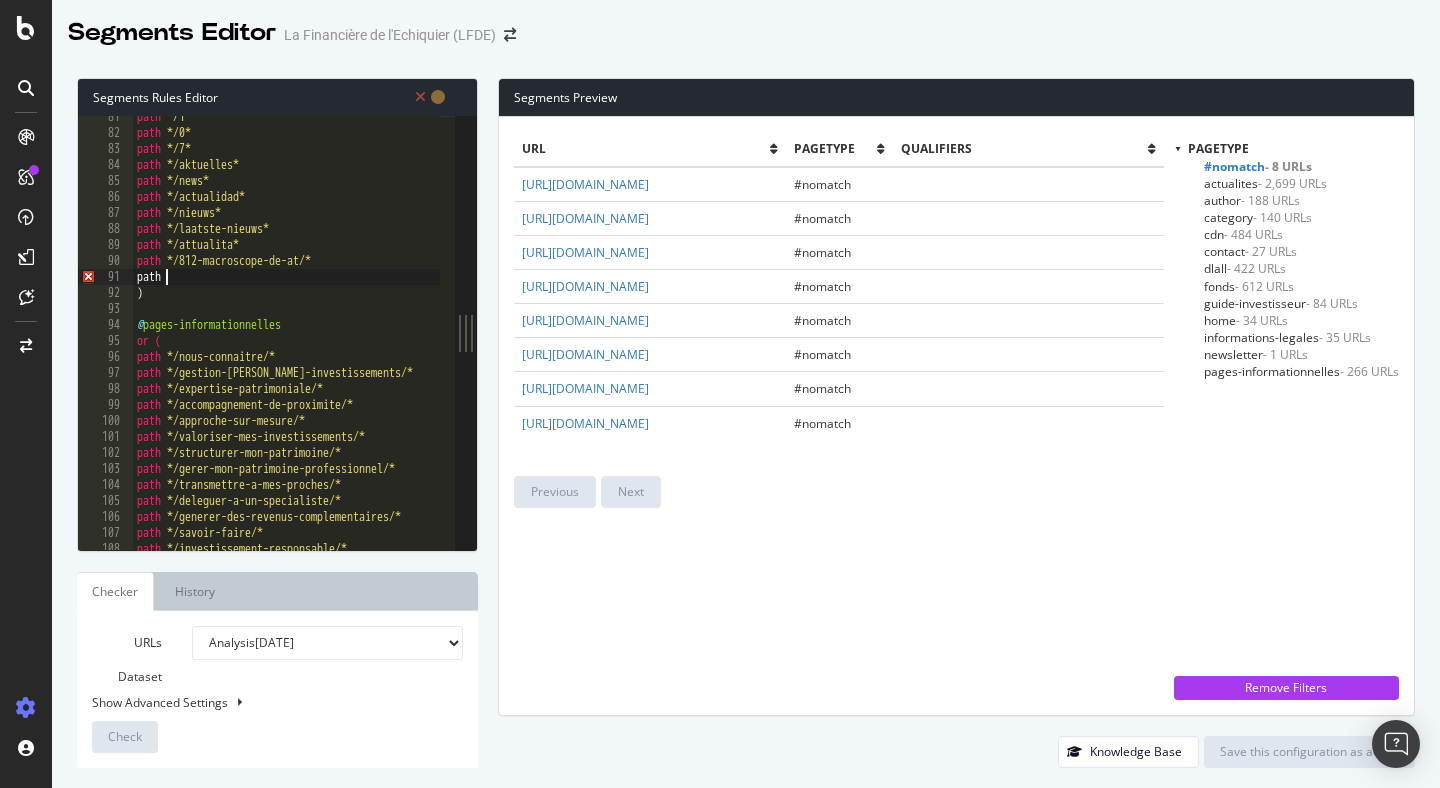 scroll, scrollTop: 0, scrollLeft: 2, axis: horizontal 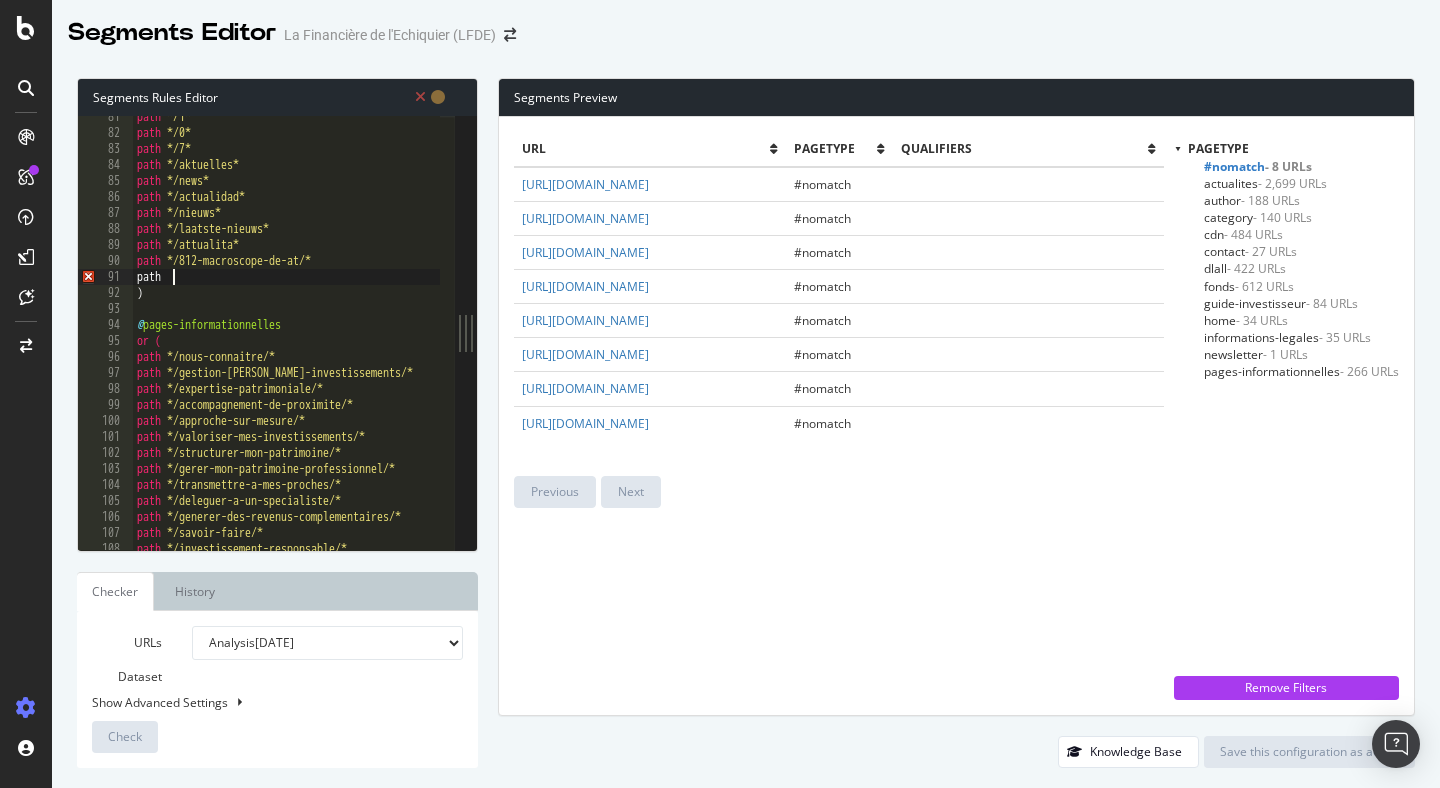 paste on "/en-pt/807-awards_benl-en-pt/" 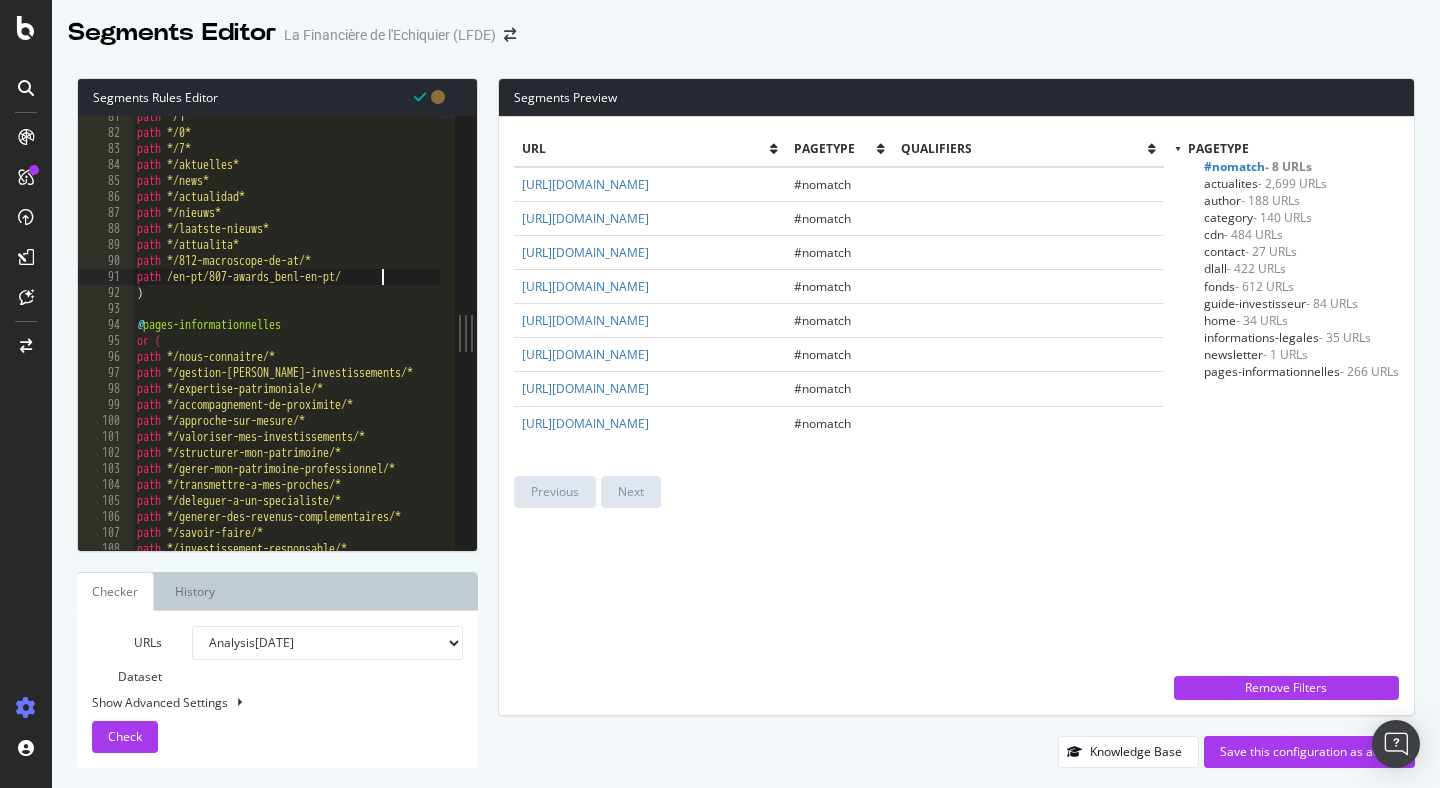 click on "path   */1* path   */0* path   */7* path   */aktuelles* path   */news* path   */actualidad* path   */nieuws* path   */laatste-nieuws* path   */attualita* path   */812-macroscope-de-at/* path   /en-pt/807-awards_benl-en-pt/ ) @ pages-informationnelles or   ( path   */nous-connaitre/* path   */gestion-de-vos-investissements/* path   */expertise-patrimoniale/* path   */accompagnement-de-proximite/* path   */approche-sur-mesure/* path   */valoriser-mes-investissements/* path   */structurer-mon-patrimoine/* path   */gerer-mon-patrimoine-professionnel/* path   */transmettre-a-mes-proches/* path   */deleguer-a-un-specialiste/* path   */generer-des-revenus-complementaires/* path   */savoir-faire/* path   */investissement-responsable/*" at bounding box center [371, 334] 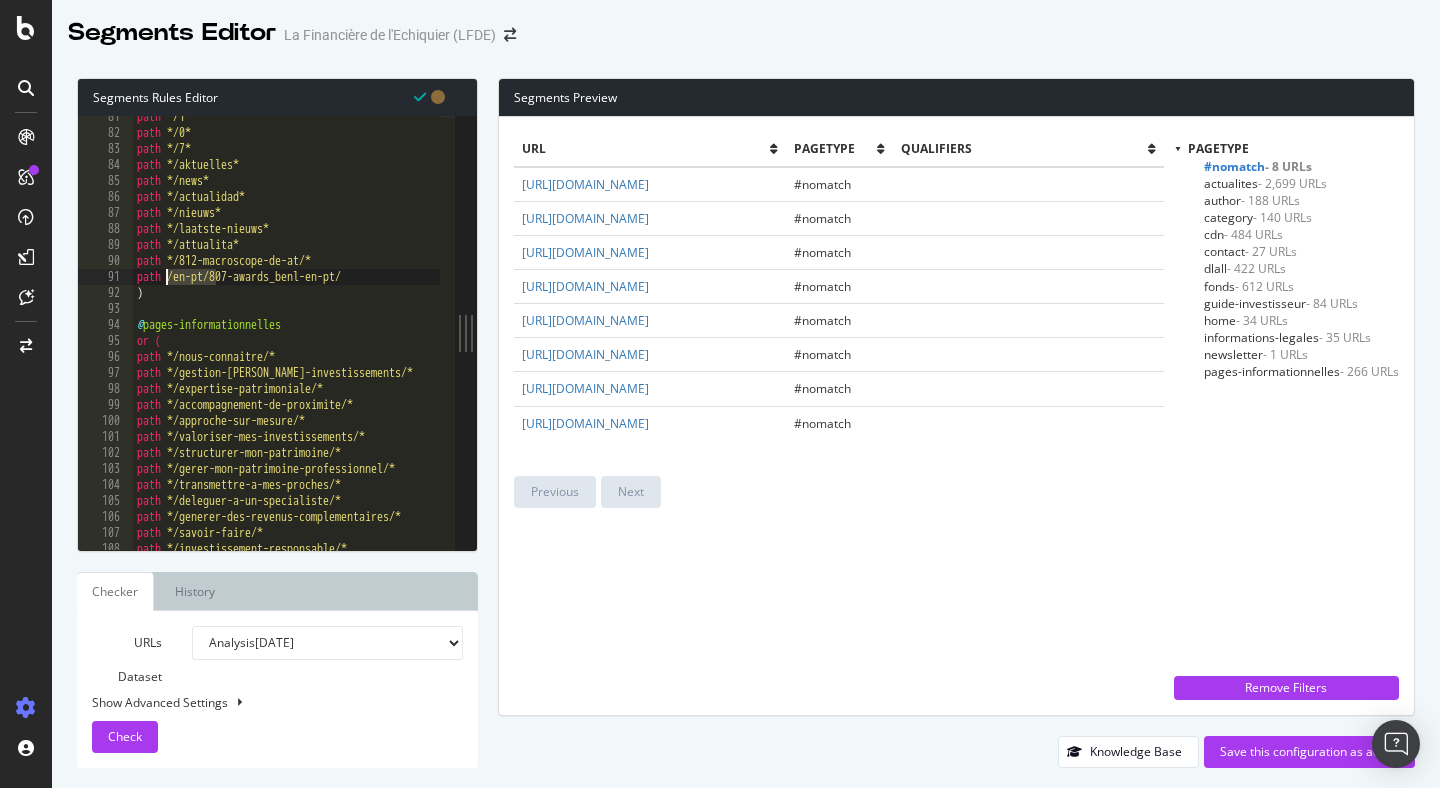 drag, startPoint x: 205, startPoint y: 277, endPoint x: 174, endPoint y: 278, distance: 31.016125 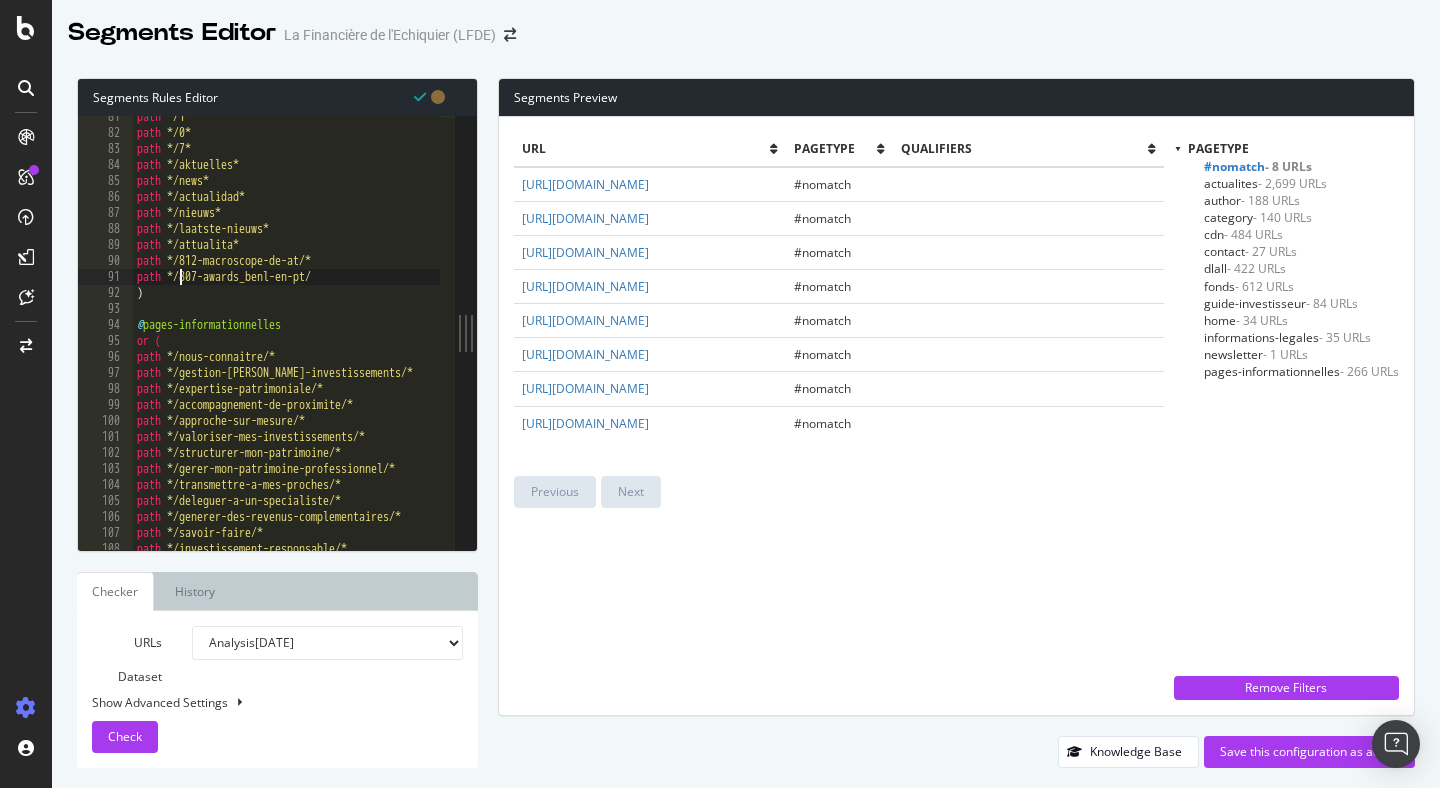 scroll, scrollTop: 0, scrollLeft: 3, axis: horizontal 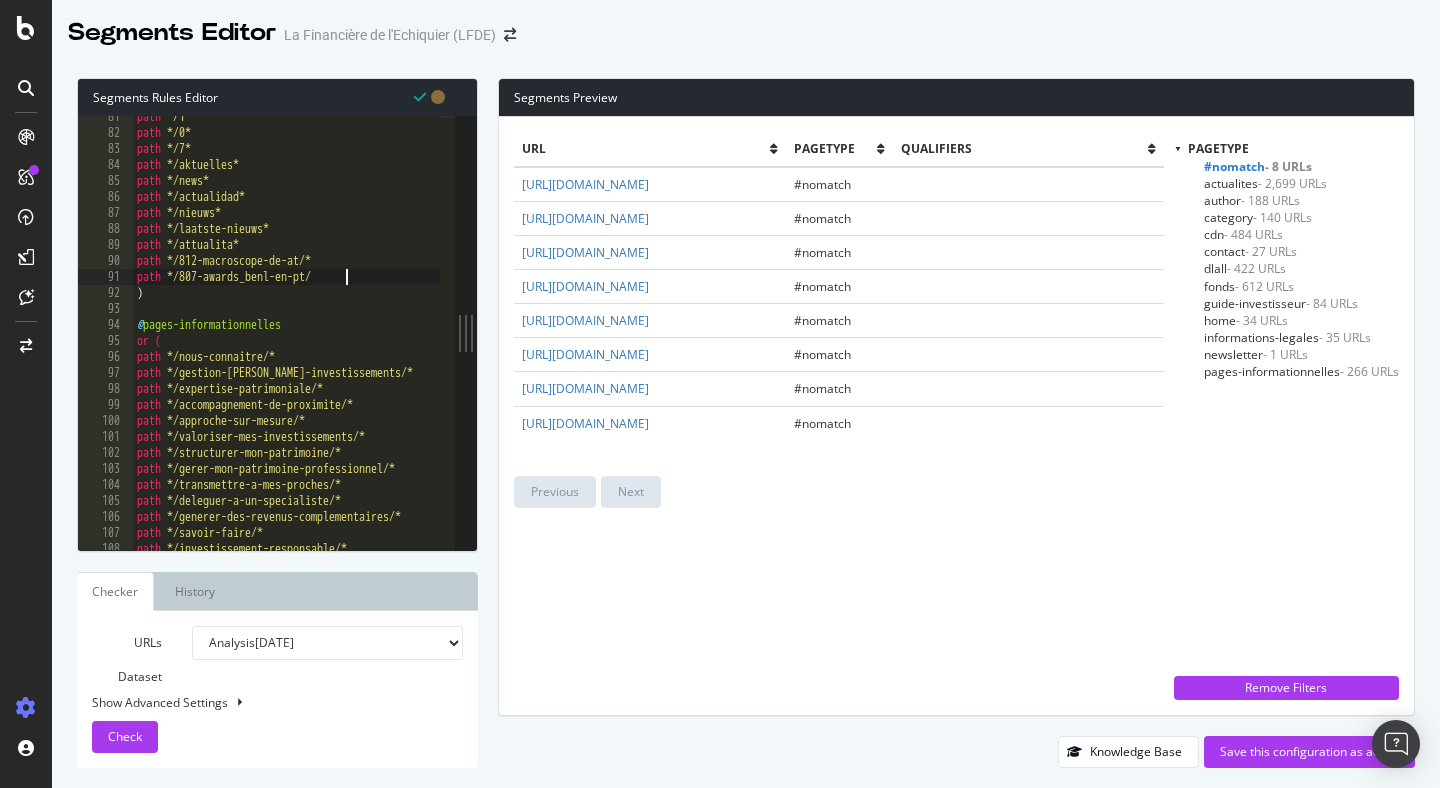 click on "path   */1* path   */0* path   */7* path   */aktuelles* path   */news* path   */actualidad* path   */nieuws* path   */laatste-nieuws* path   */attualita* path   */812-macroscope-de-at/* path   */807-awards_benl-en-pt/ ) @ pages-informationnelles or   ( path   */nous-connaitre/* path   */gestion-de-vos-investissements/* path   */expertise-patrimoniale/* path   */accompagnement-de-proximite/* path   */approche-sur-mesure/* path   */valoriser-mes-investissements/* path   */structurer-mon-patrimoine/* path   */gerer-mon-patrimoine-professionnel/* path   */transmettre-a-mes-proches/* path   */deleguer-a-un-specialiste/* path   */generer-des-revenus-complementaires/* path   */savoir-faire/* path   */investissement-responsable/*" at bounding box center (371, 334) 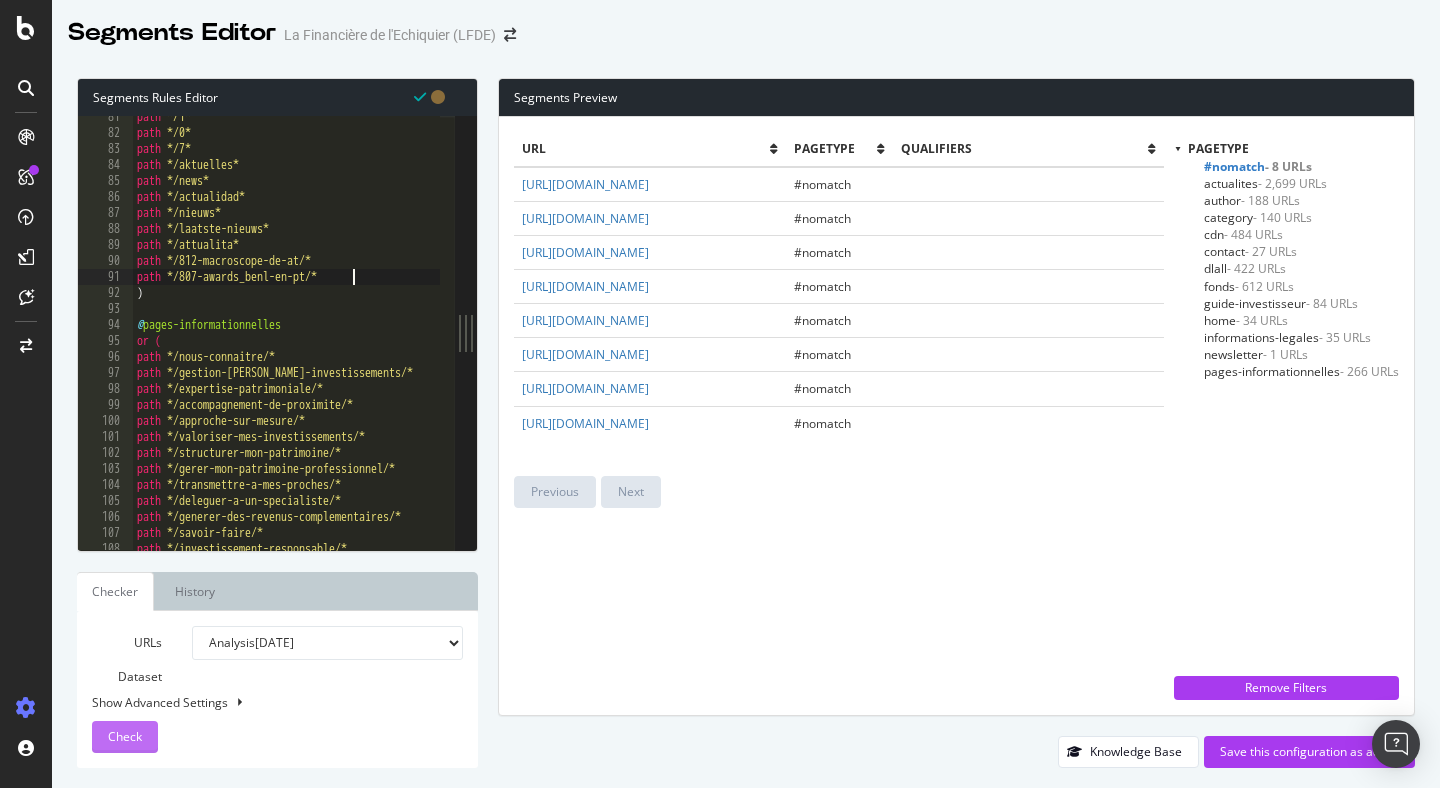 type on "path */807-awards_benl-en-pt/*" 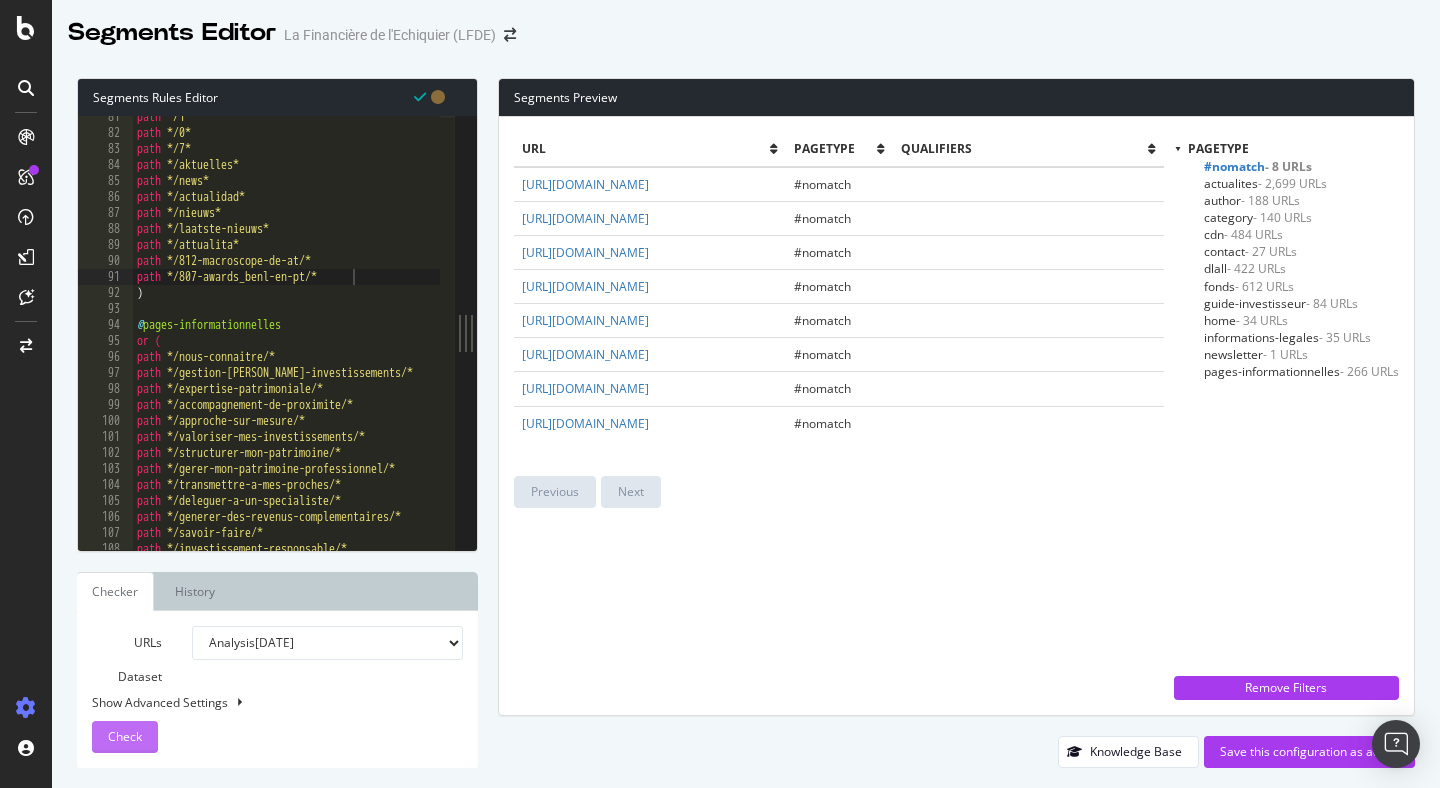 click on "Check" at bounding box center [125, 737] 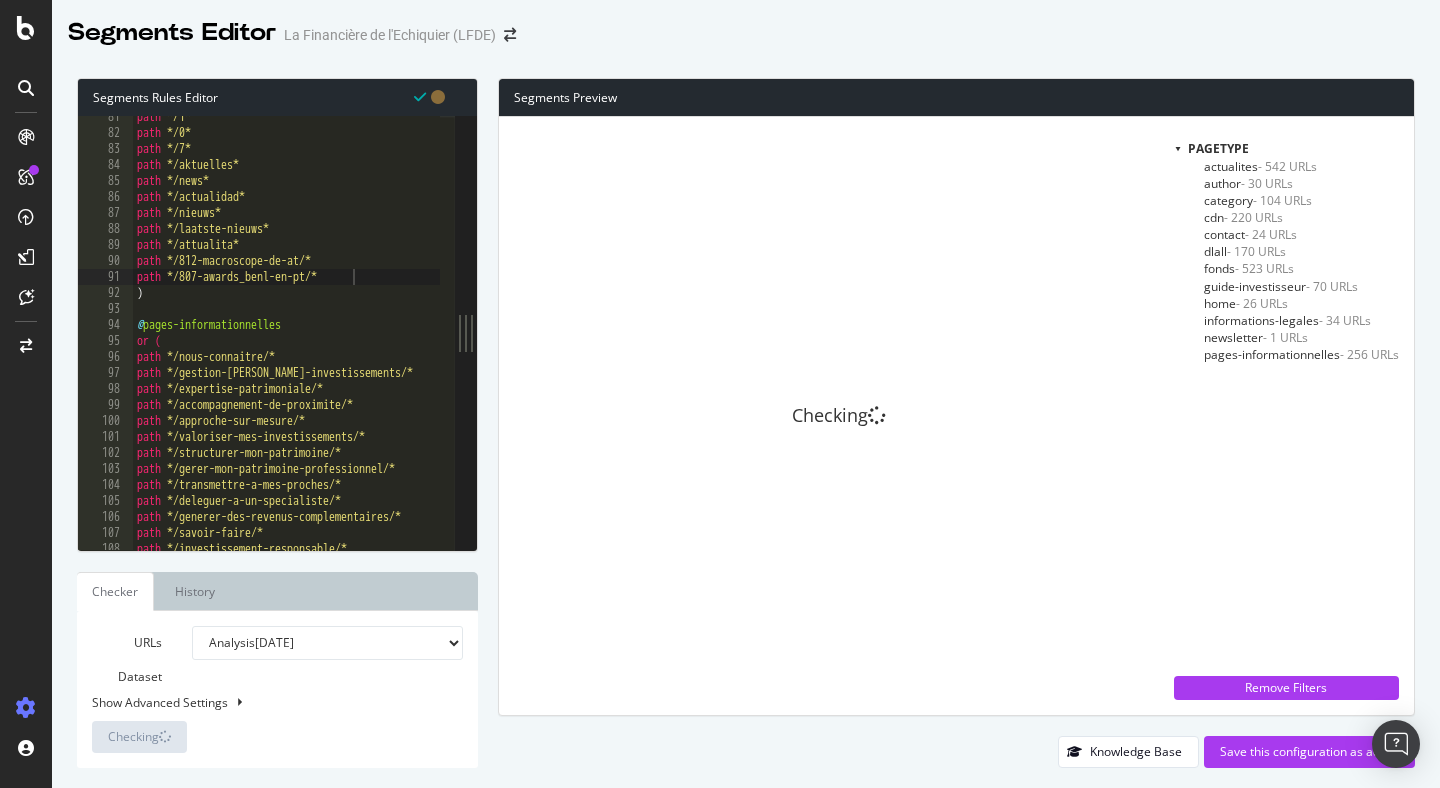 click on "pagetype actualites  - 542 URLs author  - 30 URLs category  - 104 URLs cdn  - 220 URLs contact  - 24 URLs dlall  - 170 URLs fonds  - 523 URLs guide-investisseur  - 70 URLs home  - 26 URLs informations-legales  - 34 URLs newsletter  - 1 URLs pages-informationnelles  - 256 URLs" at bounding box center [1286, 403] 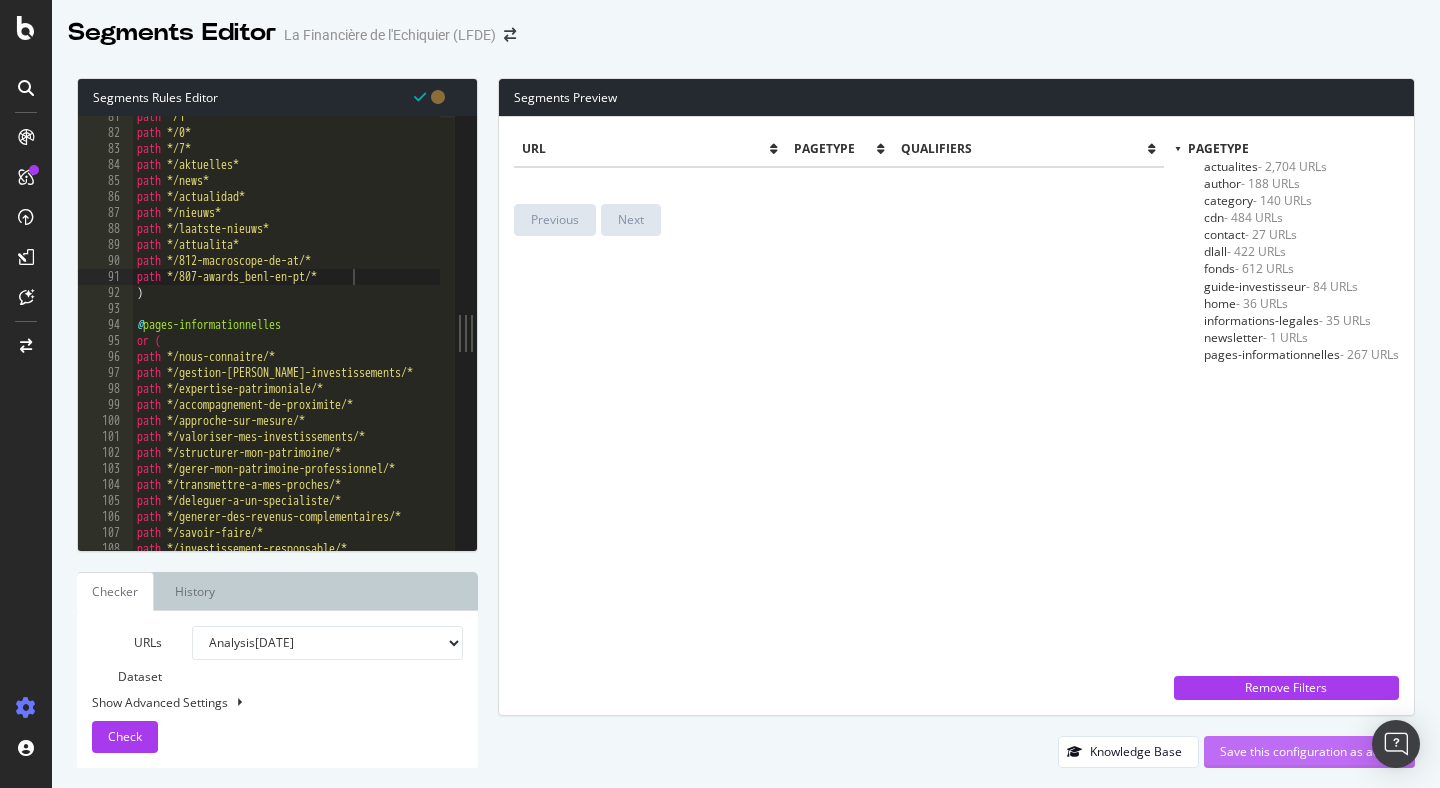 click on "Save this configuration as active" at bounding box center [1309, 751] 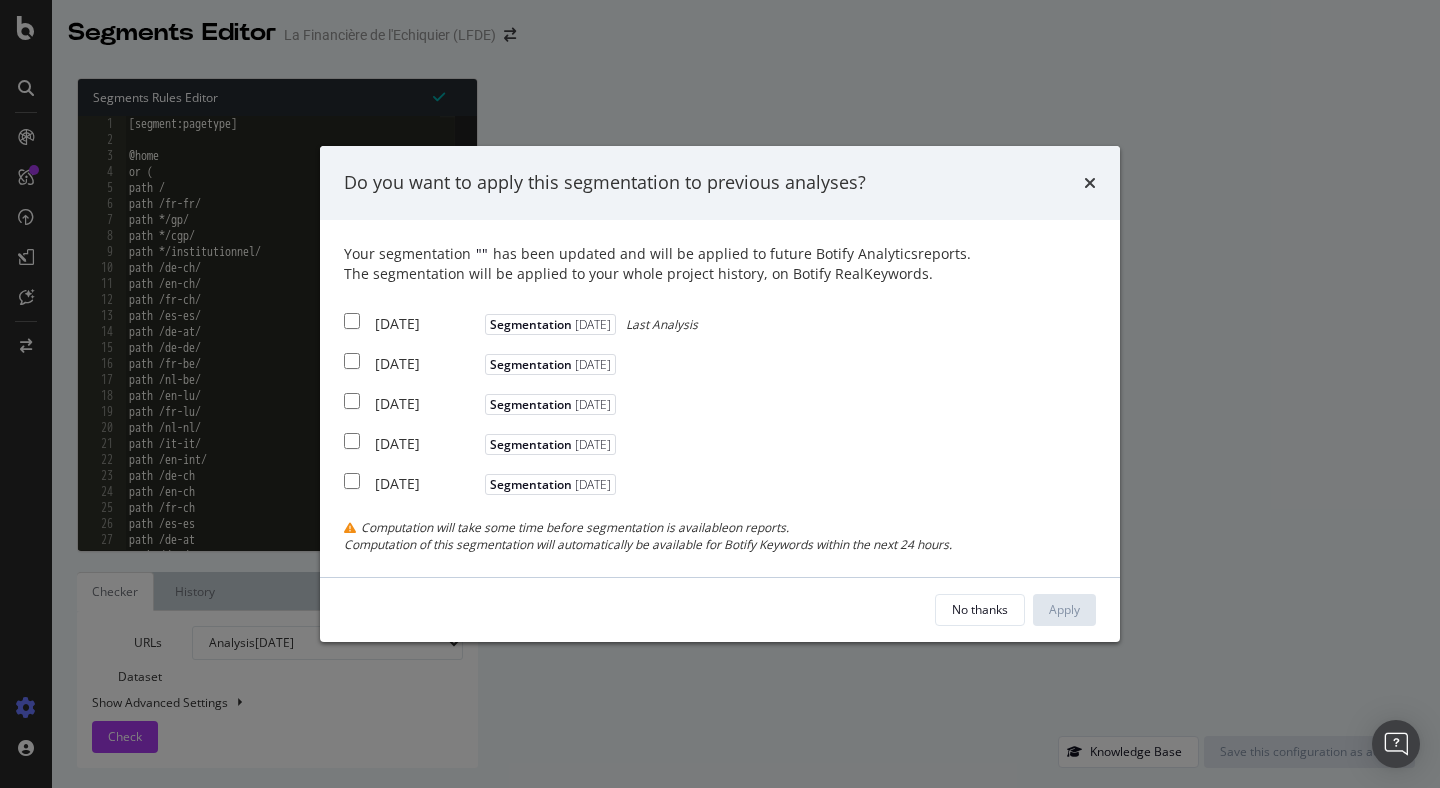 click at bounding box center [352, 321] 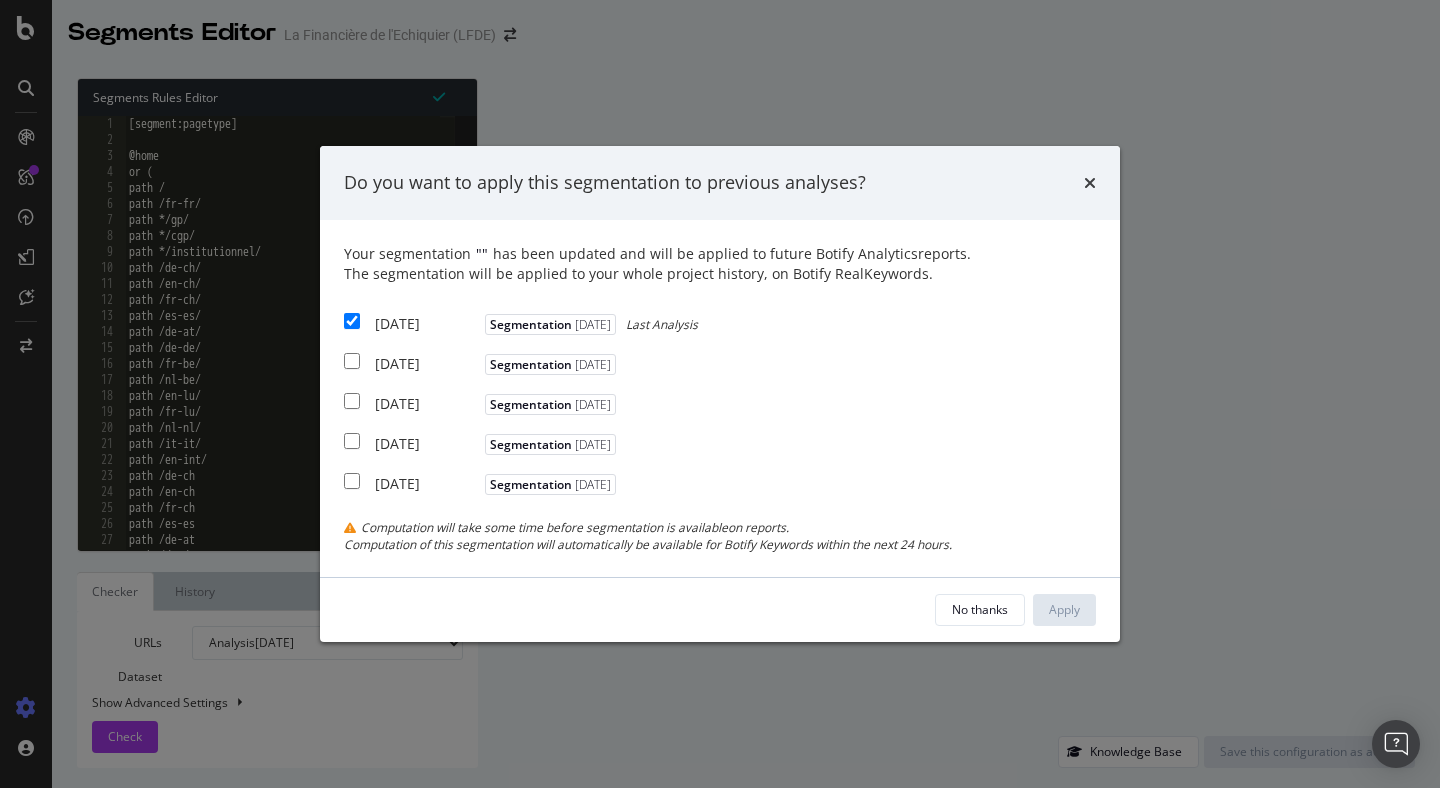 checkbox on "true" 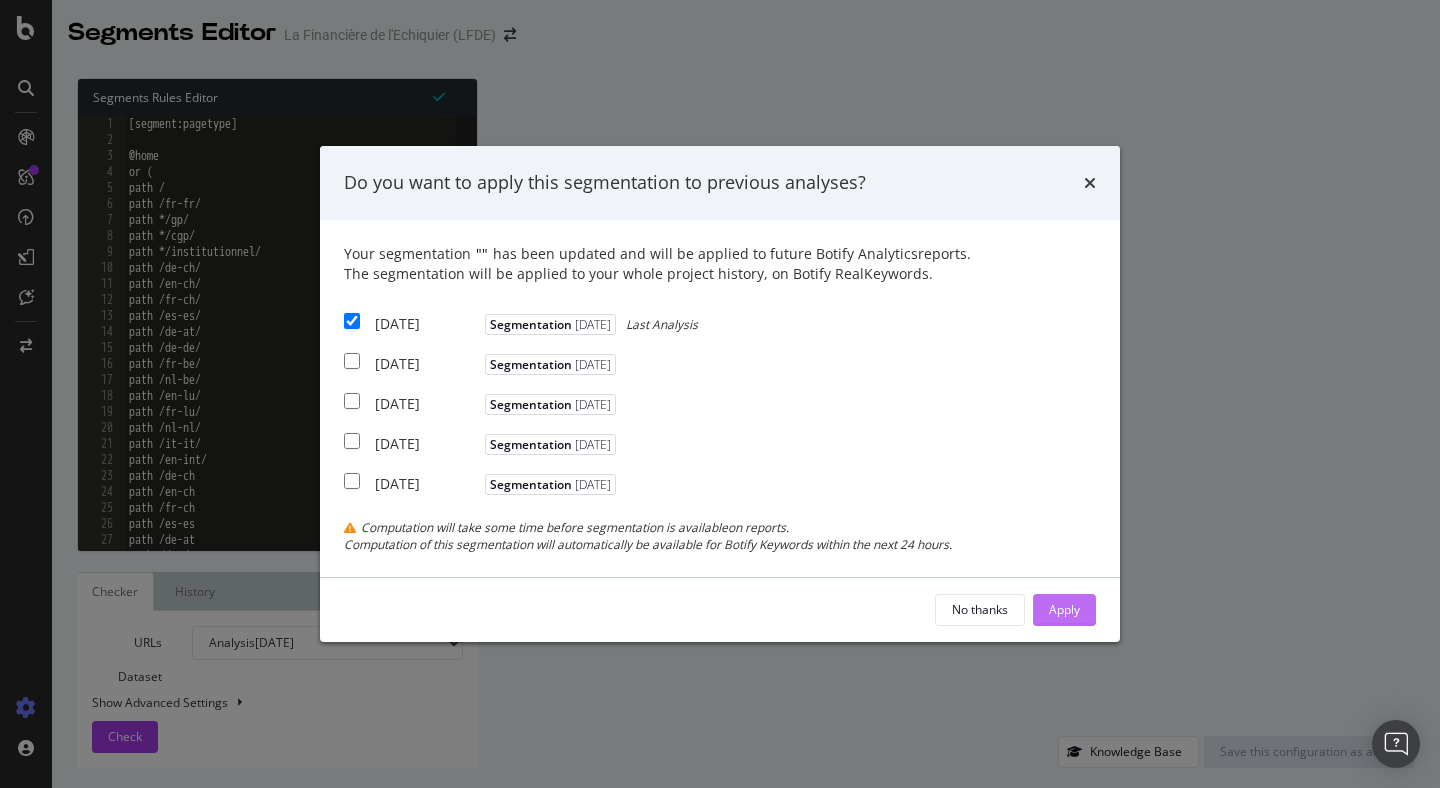 click on "Apply" at bounding box center (1064, 609) 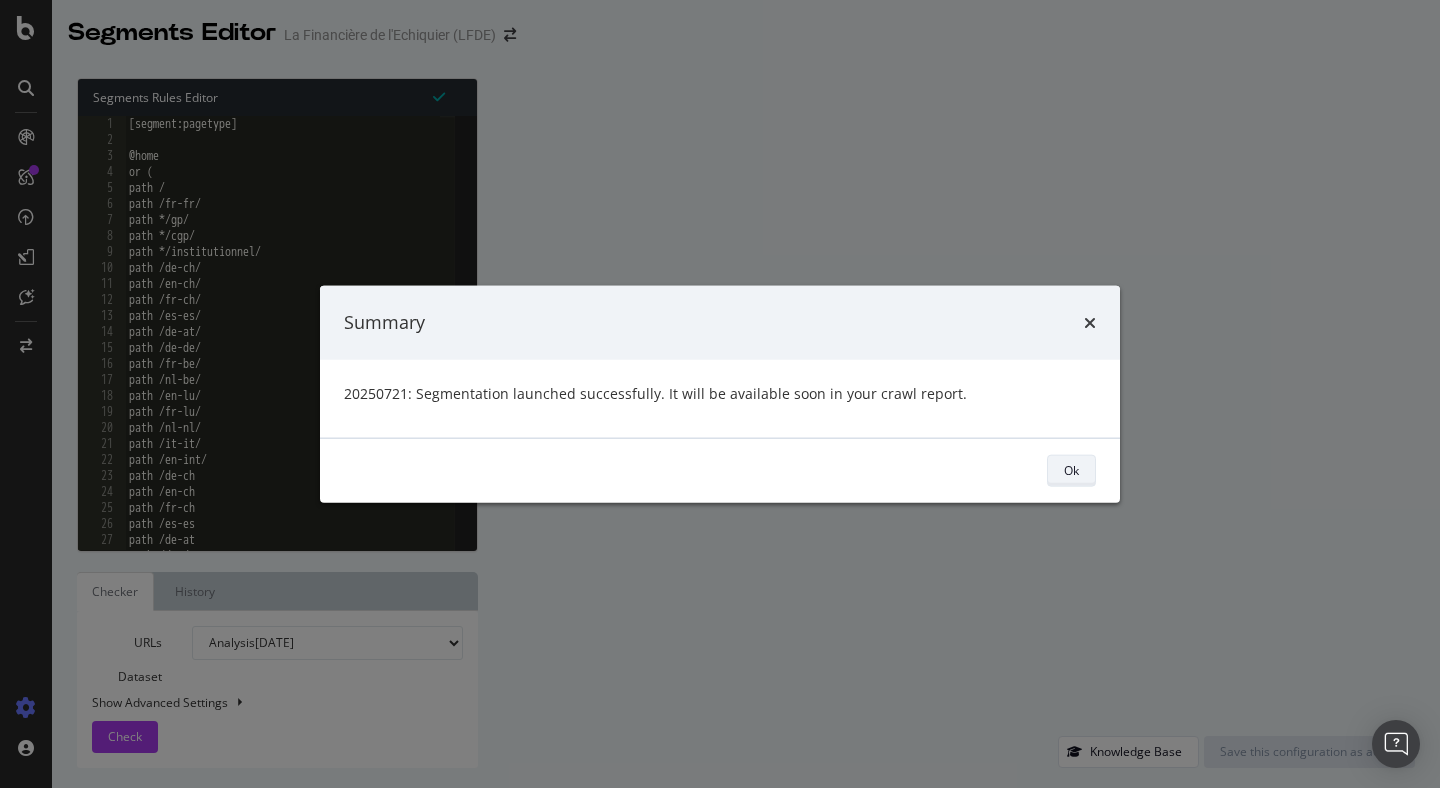 click on "Ok" at bounding box center (1071, 470) 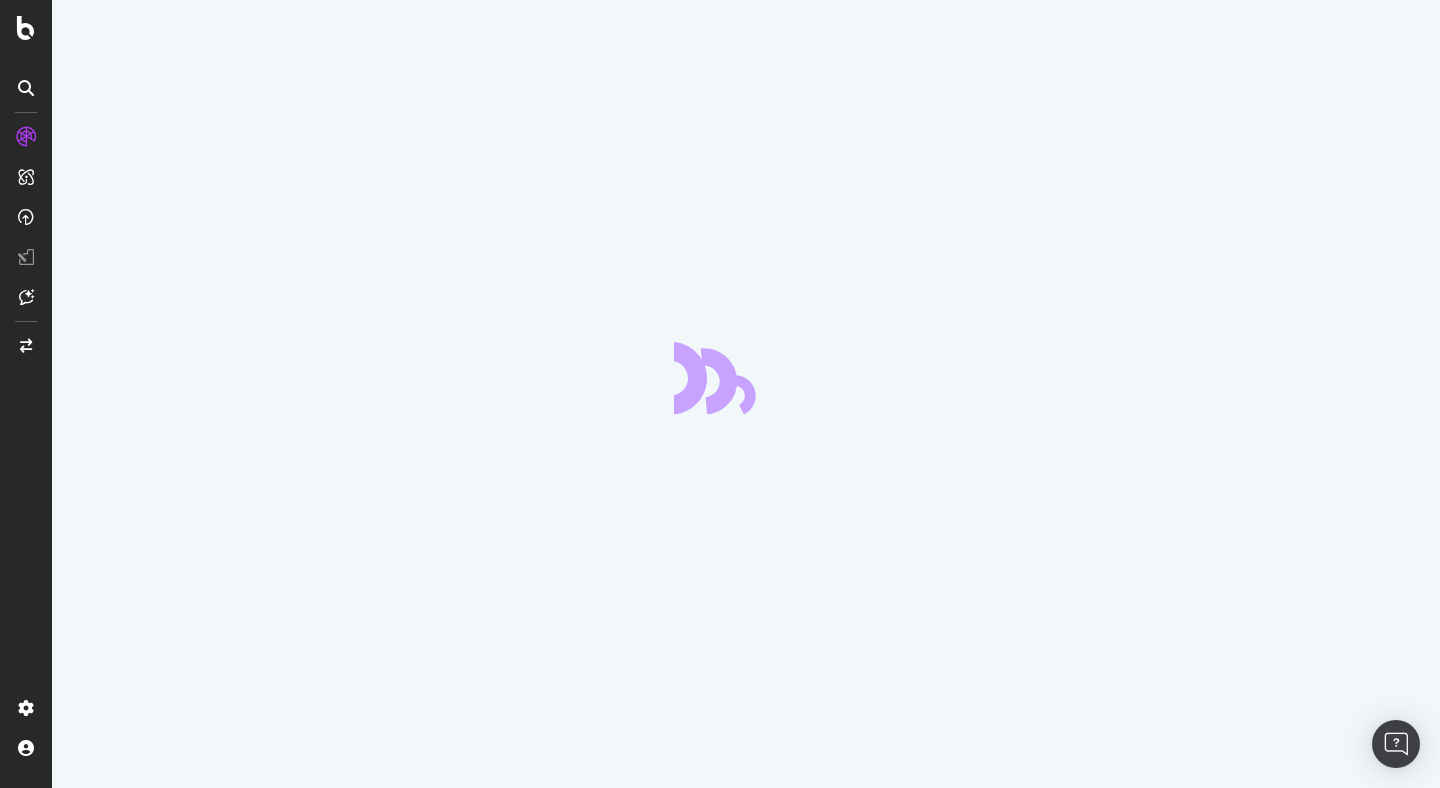 scroll, scrollTop: 0, scrollLeft: 0, axis: both 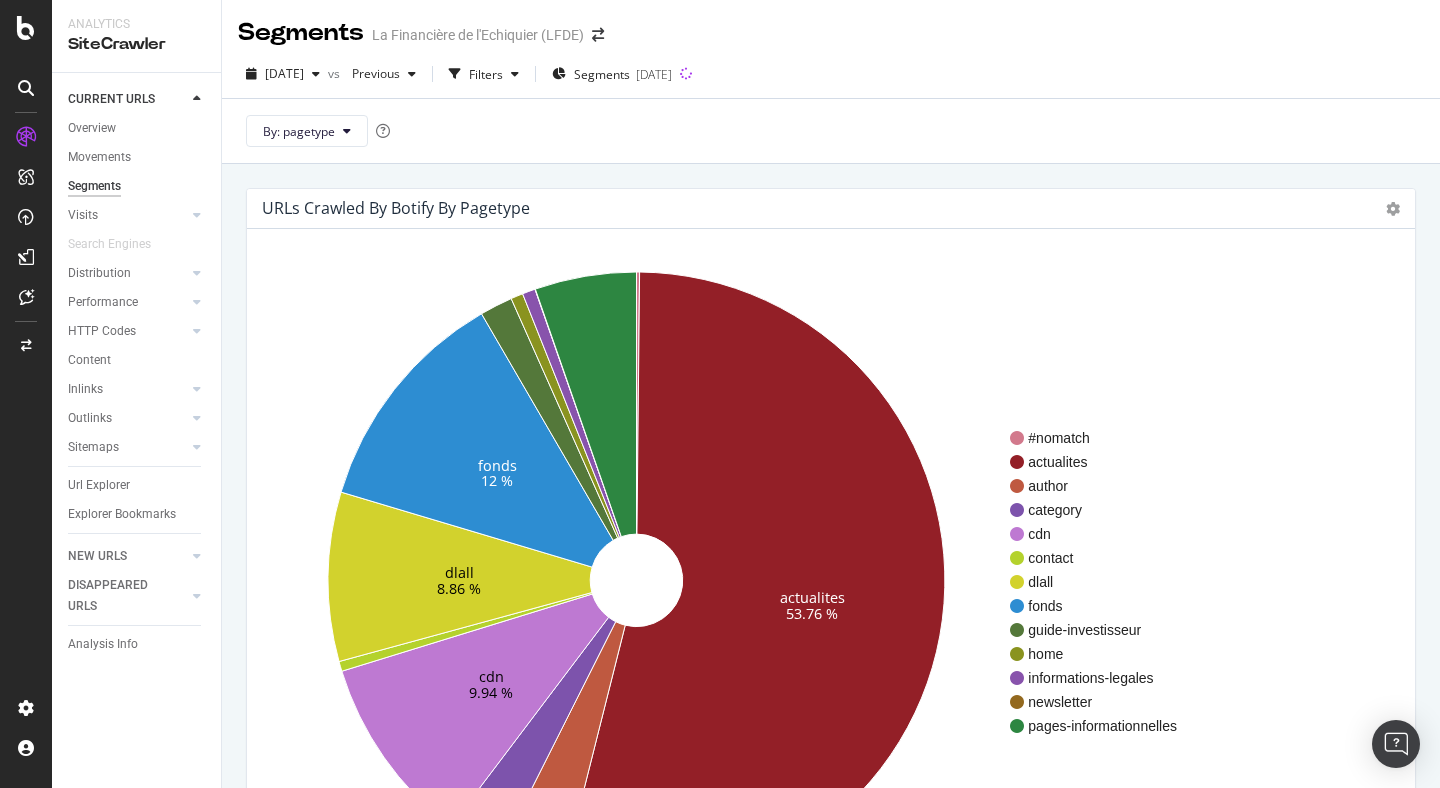 click on "By: pagetype" at bounding box center (831, 130) 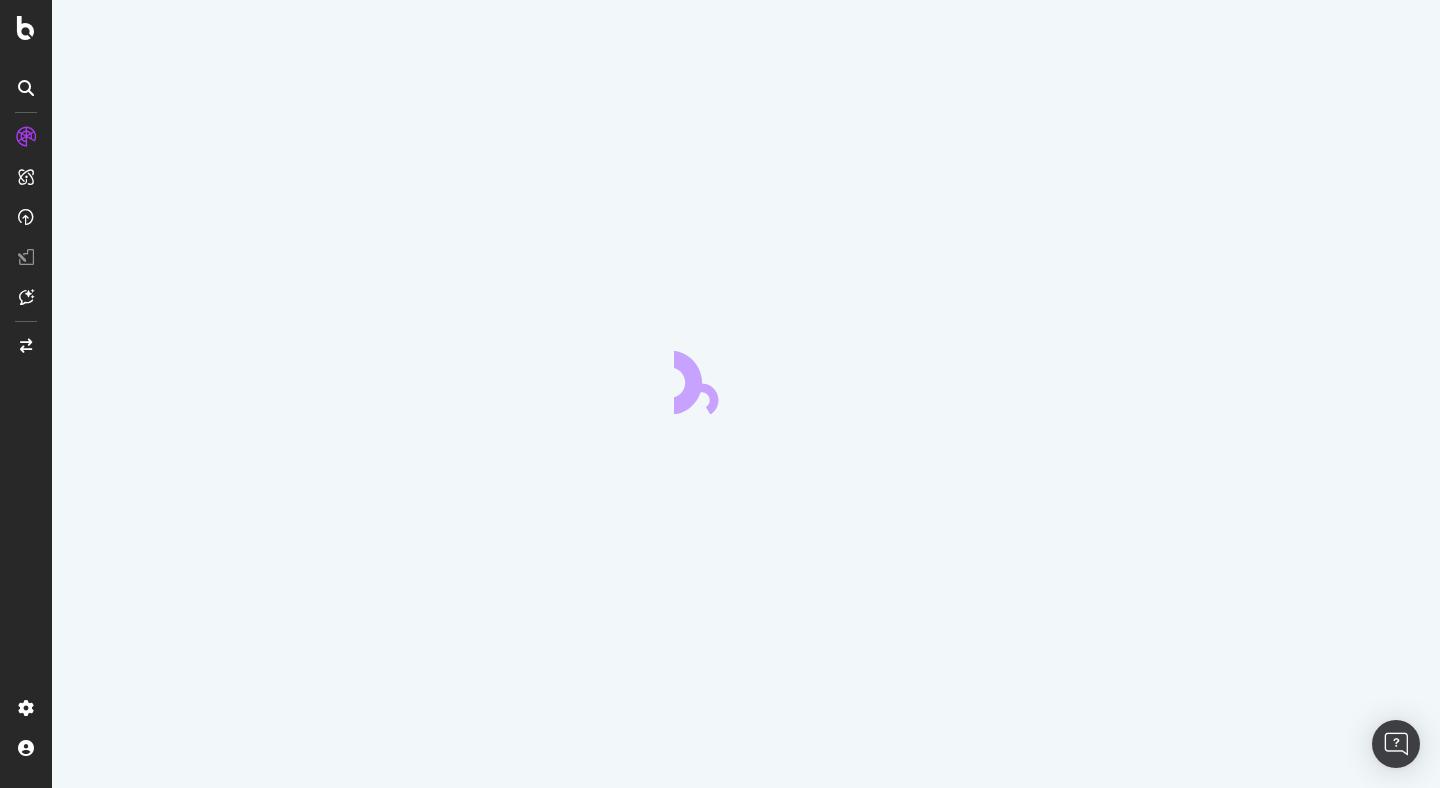 scroll, scrollTop: 0, scrollLeft: 0, axis: both 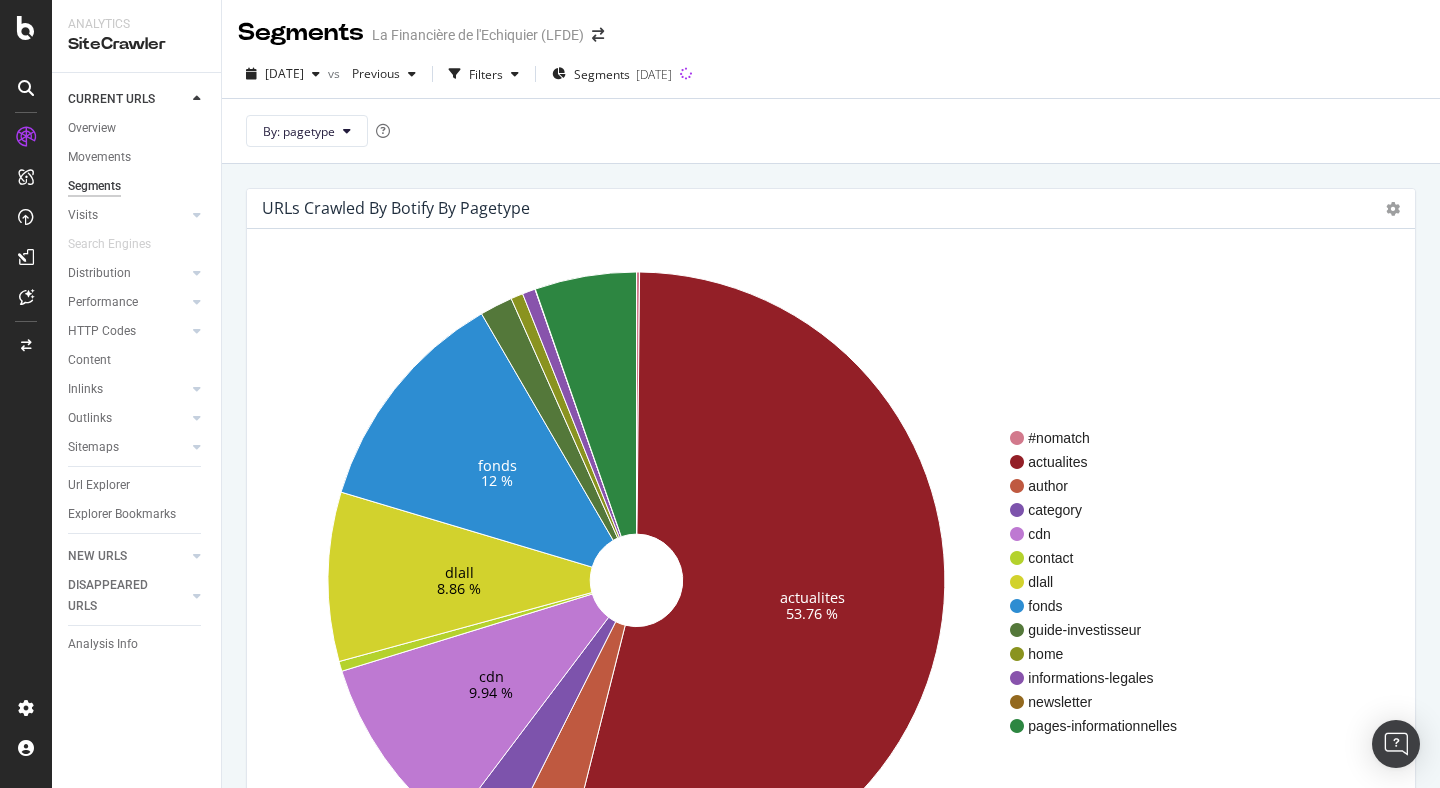 drag, startPoint x: 896, startPoint y: 138, endPoint x: 601, endPoint y: 93, distance: 298.41248 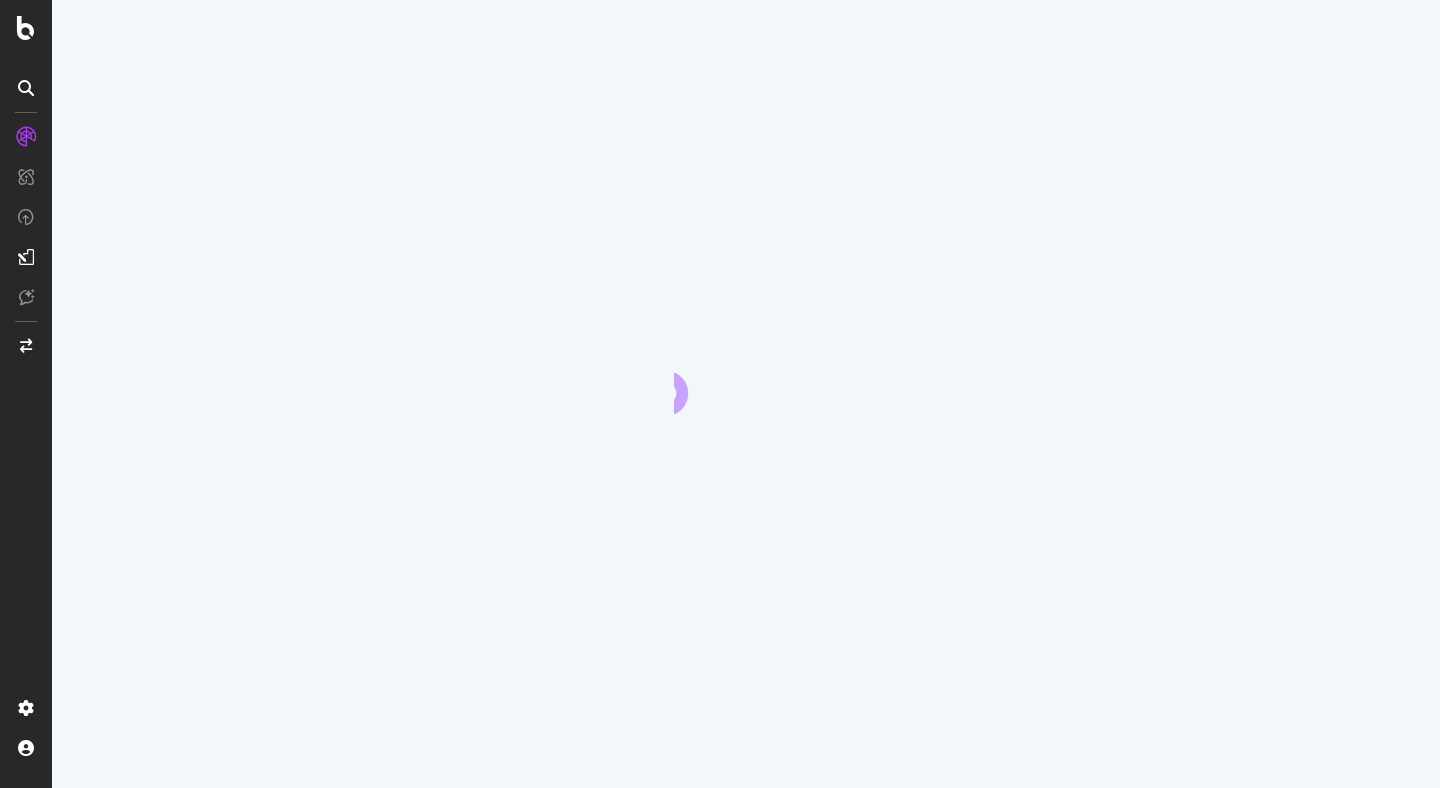 scroll, scrollTop: 0, scrollLeft: 0, axis: both 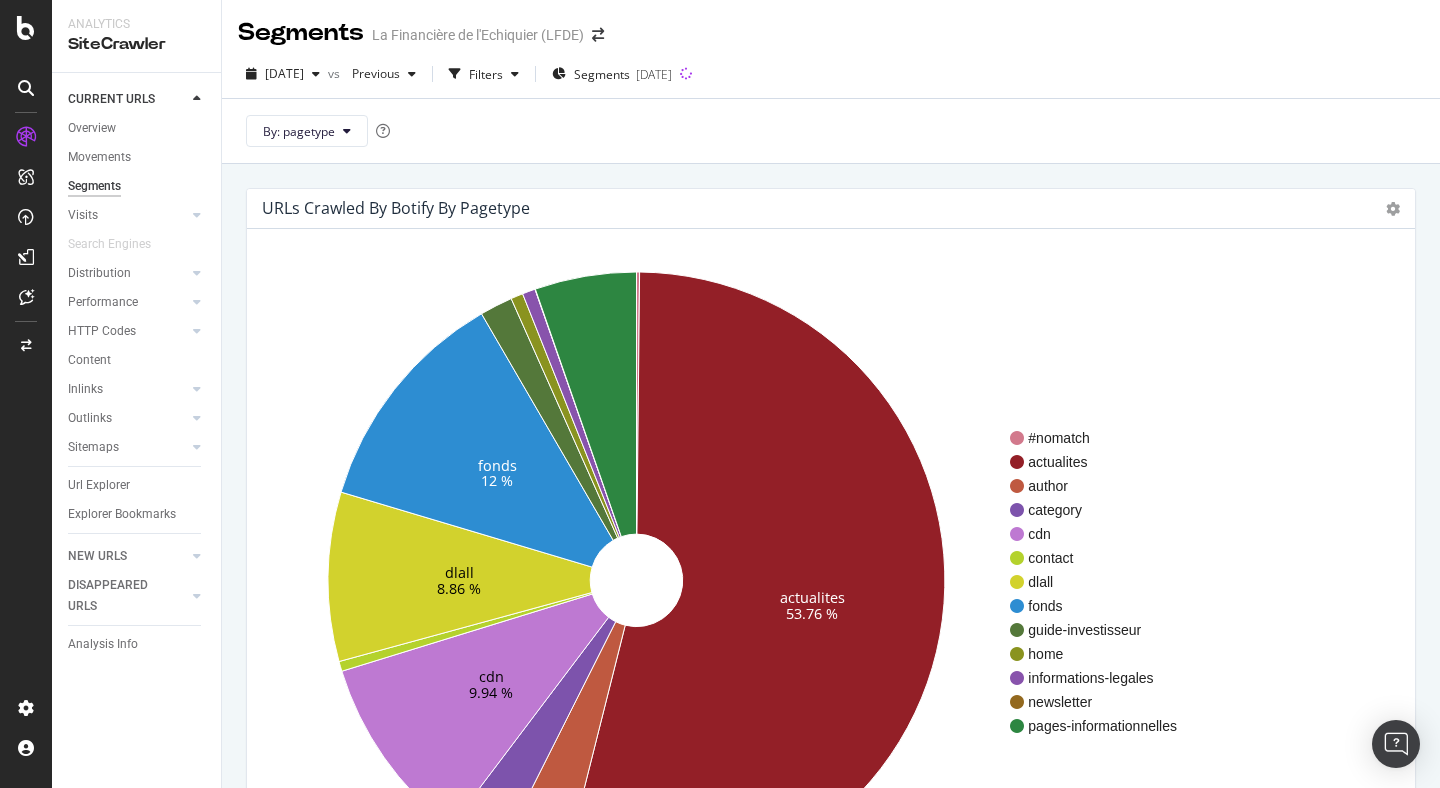 click on "By: pagetype" at bounding box center (831, 130) 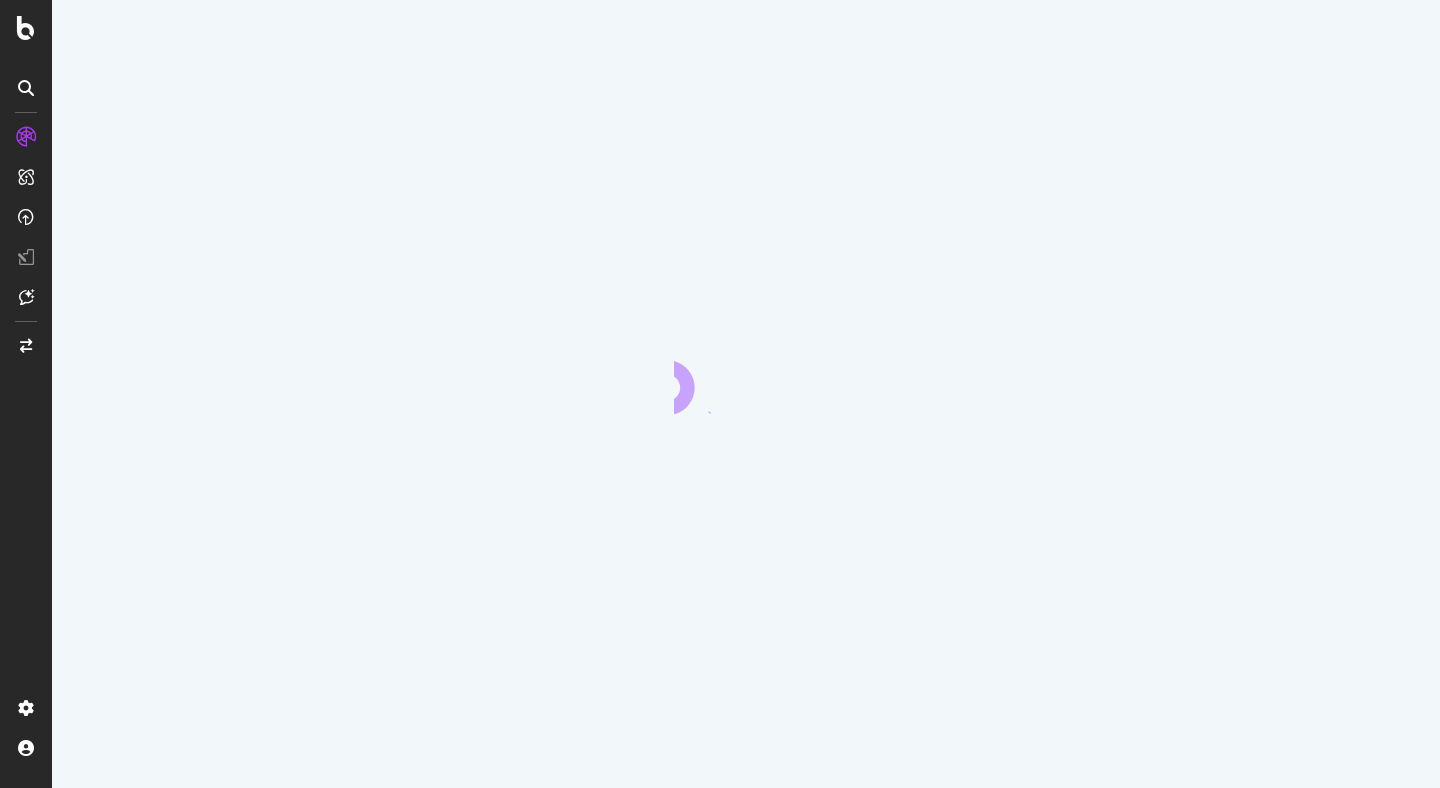 scroll, scrollTop: 0, scrollLeft: 0, axis: both 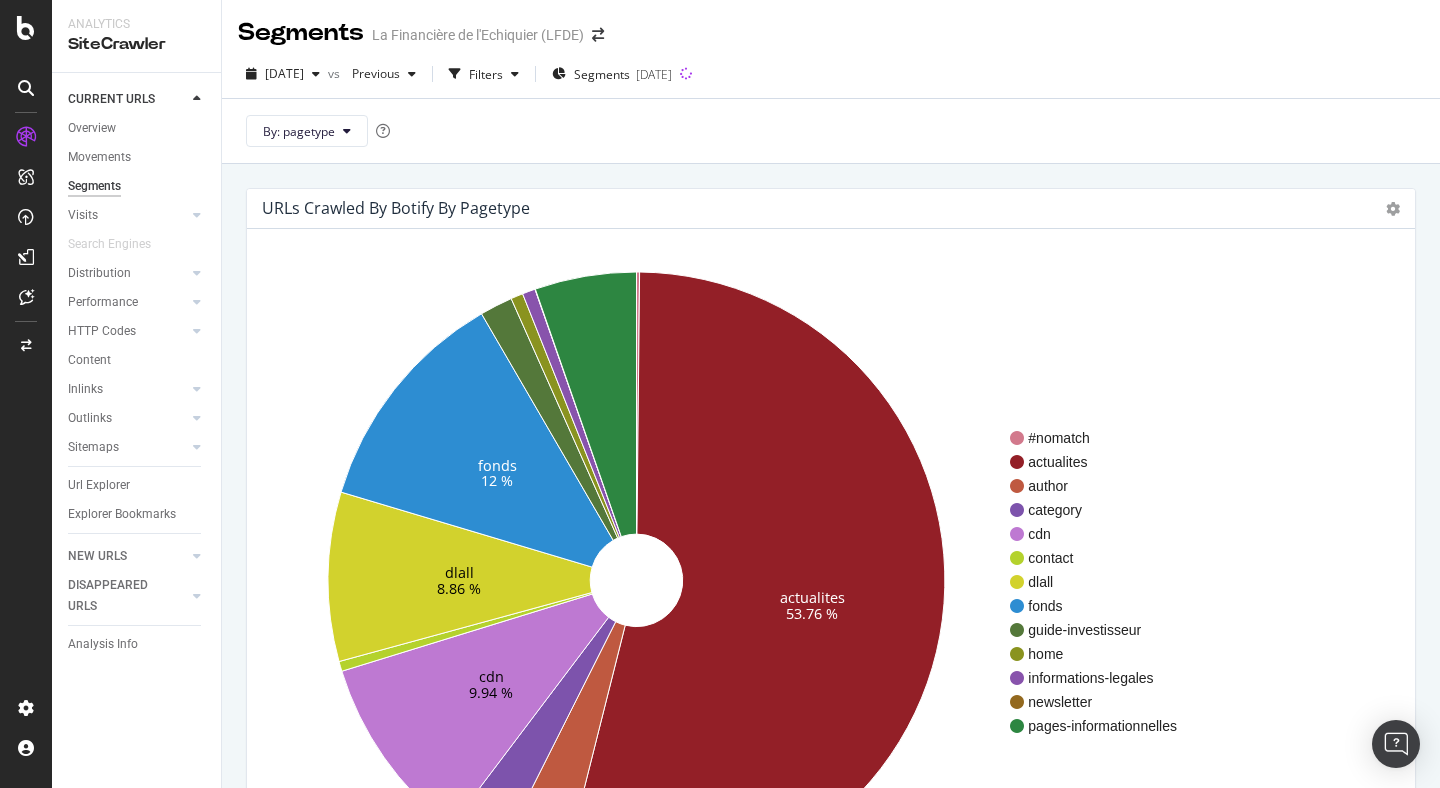 click on "URLs Crawled By Botify By pagetype
Sunburst Treemap Table Expand Export as CSV
×
actualites 53.76 % cdn 9.94 % dlall 8.86 % fonds 12 % #nomatch actualites author category cdn contact dlall fonds guide-investisseur home informations-legales newsletter pages-informationnelles
View More
Visits by pagetype
Chart (by Value) Table Expand Export as CSV Export as PNG
×
Active URLs
No Data
View More
Indexable URLs by pagetype
Chart (by Value) Chart (by Percentage) Table 0" at bounding box center (831, 1435) 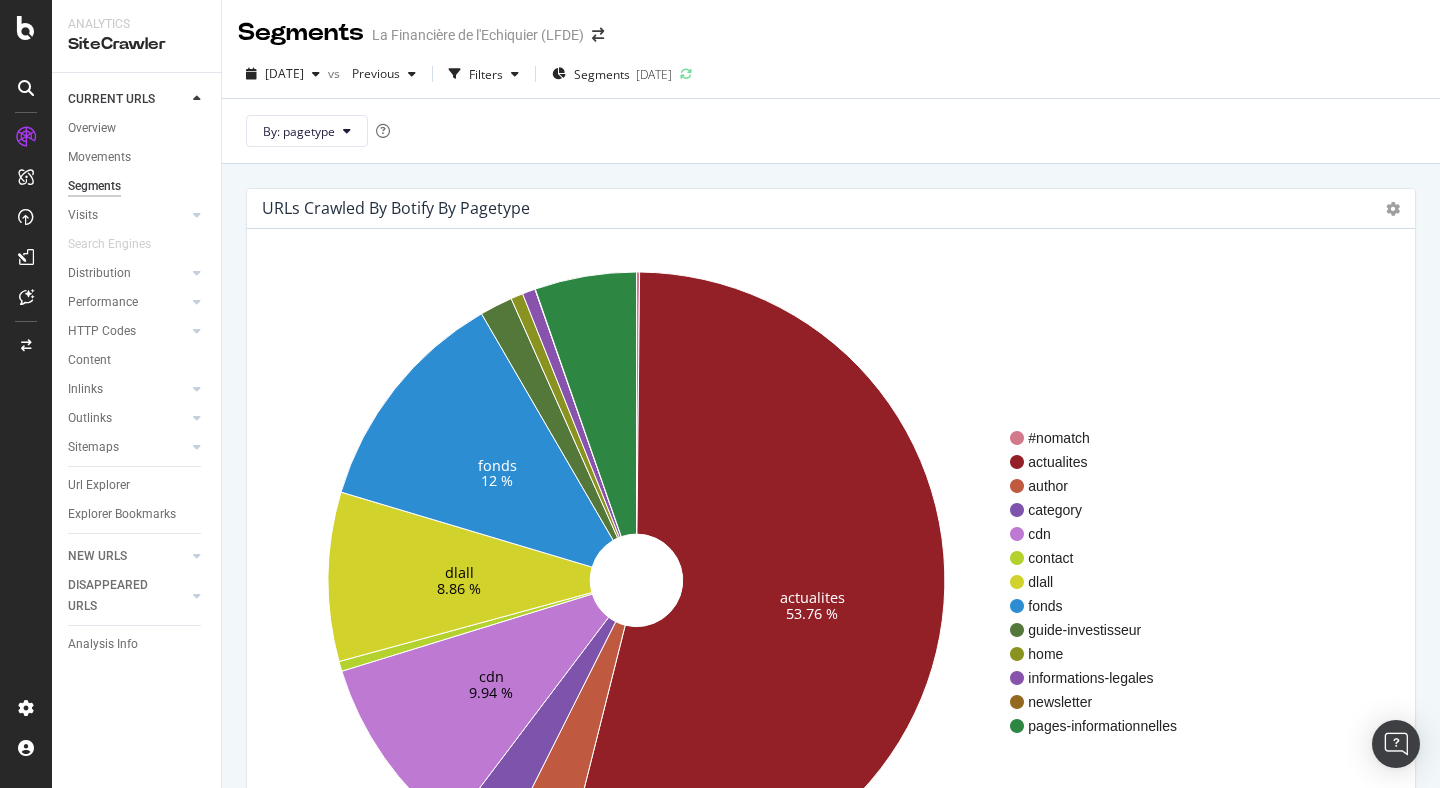 scroll, scrollTop: 0, scrollLeft: 0, axis: both 